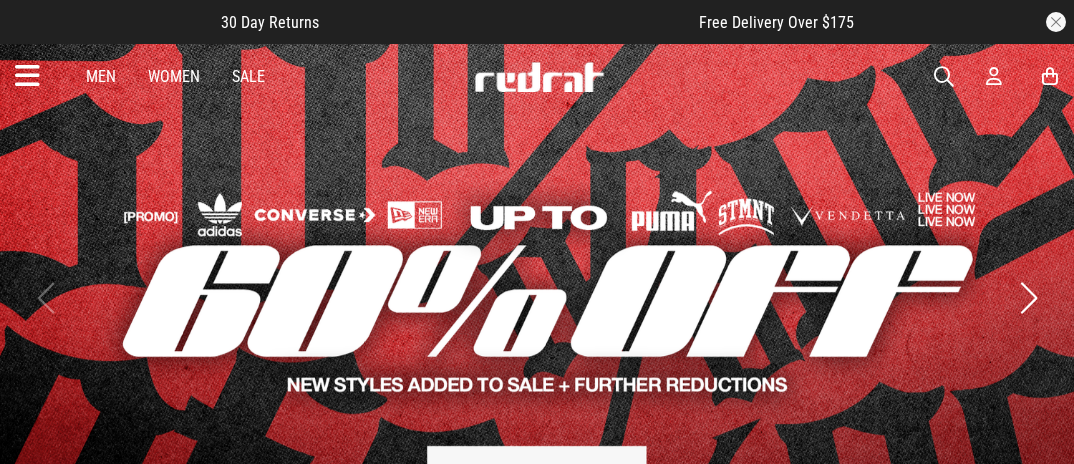 scroll, scrollTop: 0, scrollLeft: 0, axis: both 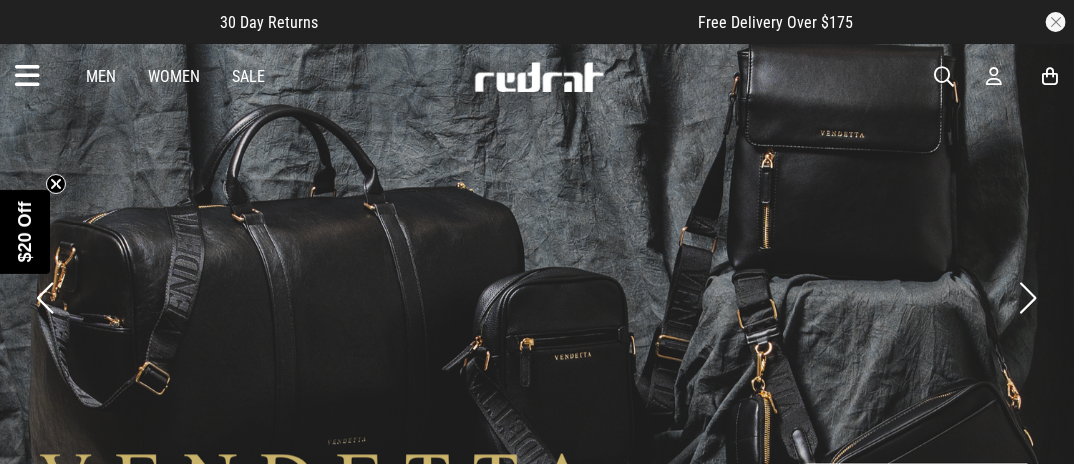 click at bounding box center [27, 76] 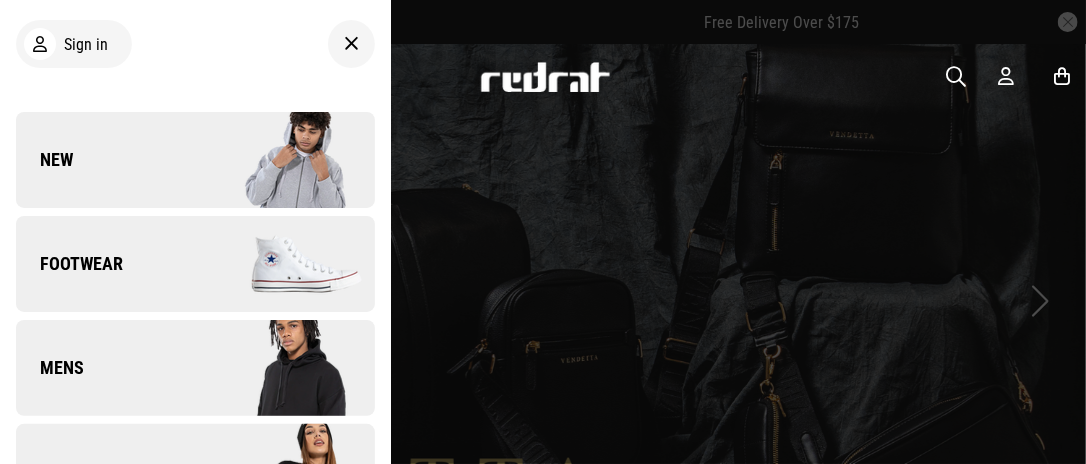 click on "New" at bounding box center (195, 160) 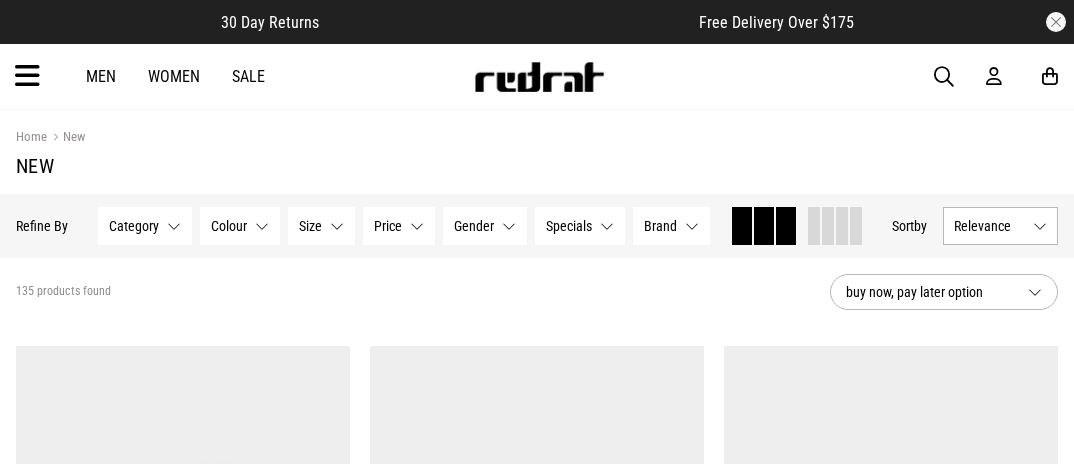 scroll, scrollTop: 0, scrollLeft: 0, axis: both 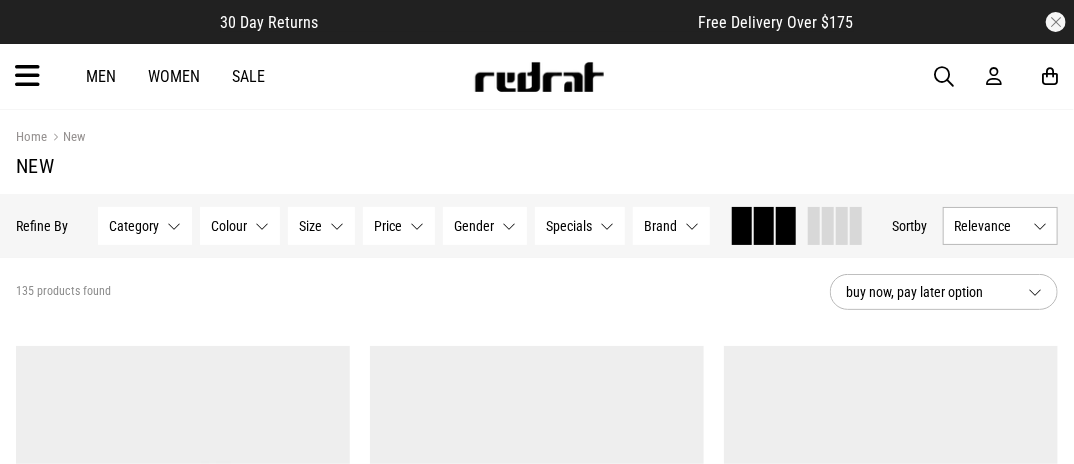 click on "Men   Women   Sale     Sign in     New       Back         Footwear       Back         Mens       Back         Womens       Back         Youth & Kids       Back         Jewellery       Back         Headwear       Back         Accessories       Back         Deals       Back         Sale   UP TO 60% OFF
Shop by Brand
adidas
Converse
New Era
See all brands     Gift Cards   Find a Store   Delivery   Returns & Exchanges   FAQ   Contact Us
Payment Options Only at Red Rat
Let's keep in touch
Back
My Account     Apply for Splitpay online, an interest free payment option that spreads the cost of your purchase over 4 or 8 payments.   Learn More     Apply for EZPay online, a flexible finance option exclusive to Red Rat that allows you to pay over time.   Learn More   Login   Sign up" at bounding box center (537, 76) 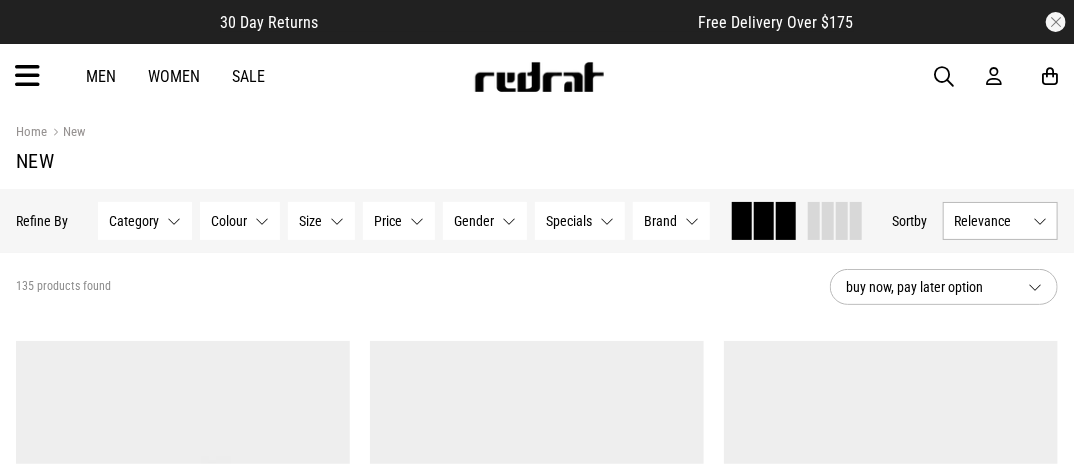 scroll, scrollTop: 18, scrollLeft: 0, axis: vertical 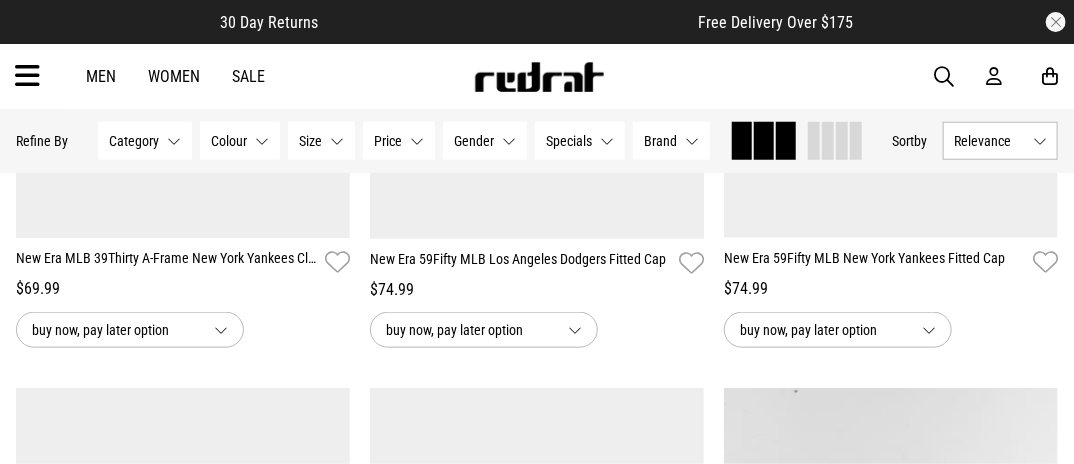drag, startPoint x: 392, startPoint y: 206, endPoint x: 420, endPoint y: 153, distance: 59.94164 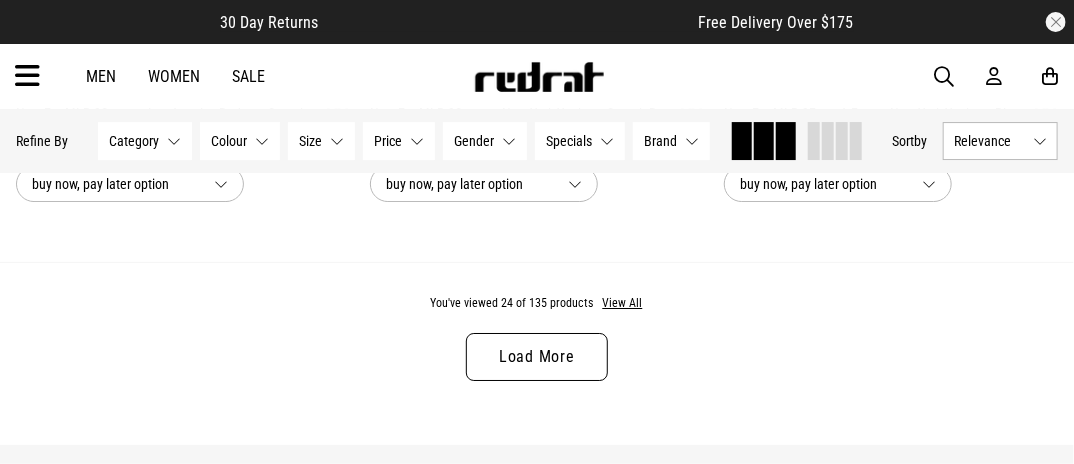 scroll, scrollTop: 5045, scrollLeft: 0, axis: vertical 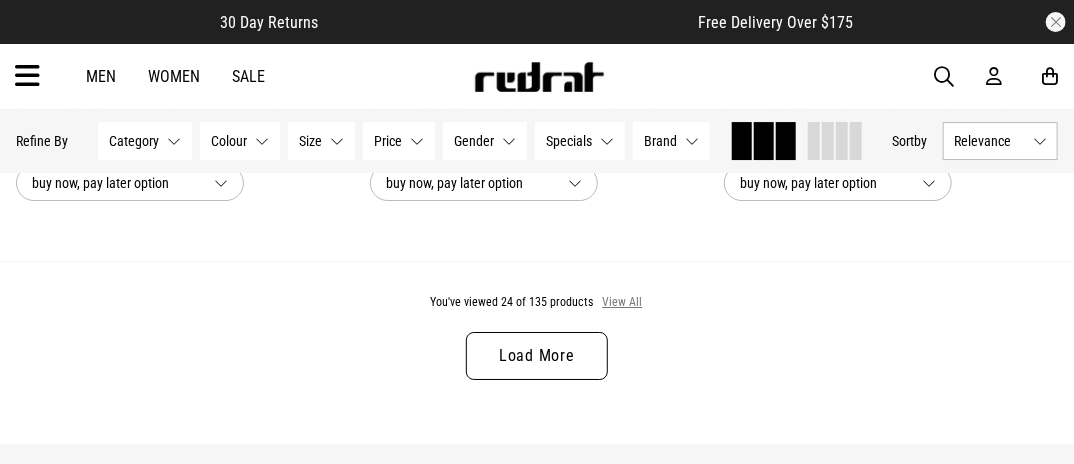 click on "View All" at bounding box center (623, 303) 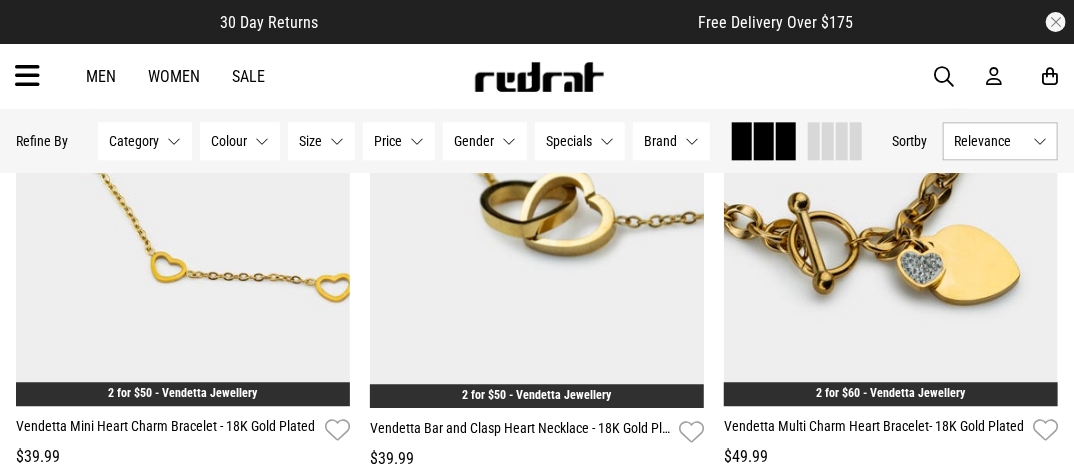 scroll, scrollTop: 9850, scrollLeft: 0, axis: vertical 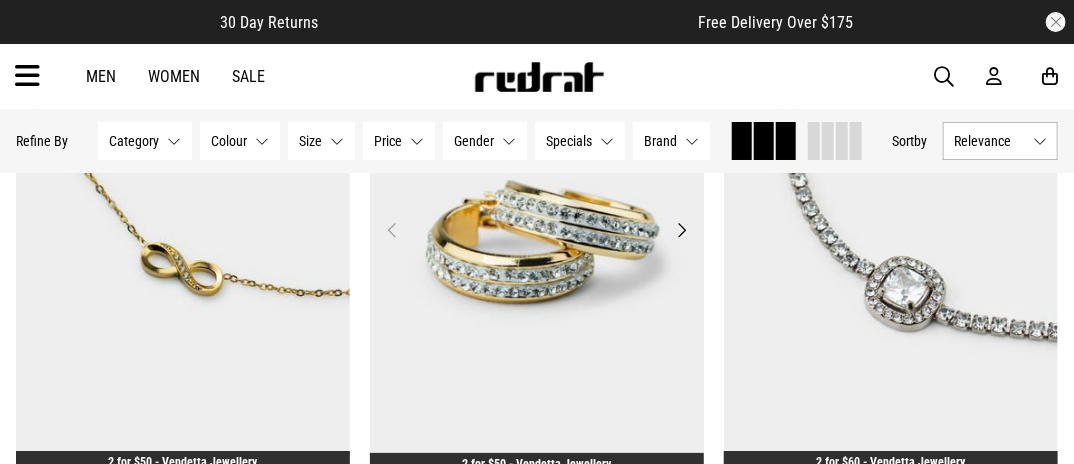 click on "Next" at bounding box center (681, 230) 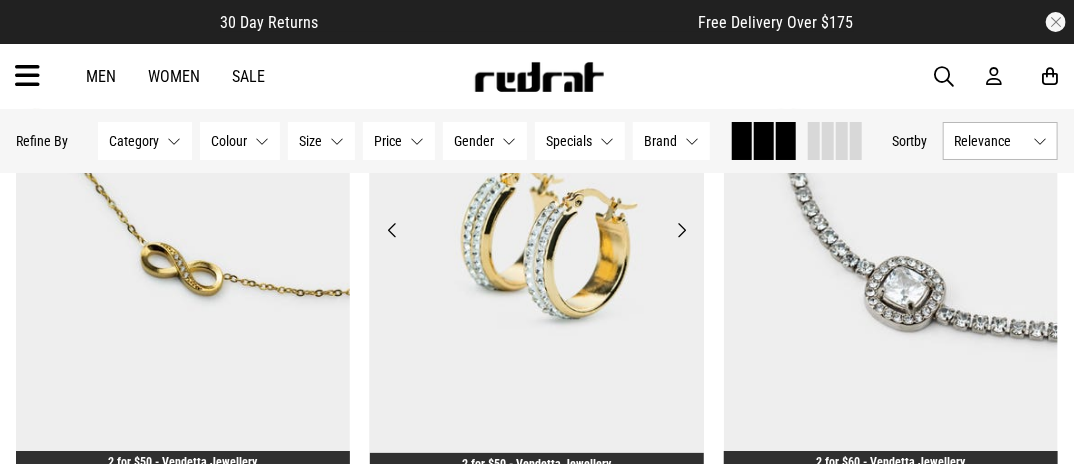 click on "Next" at bounding box center (681, 230) 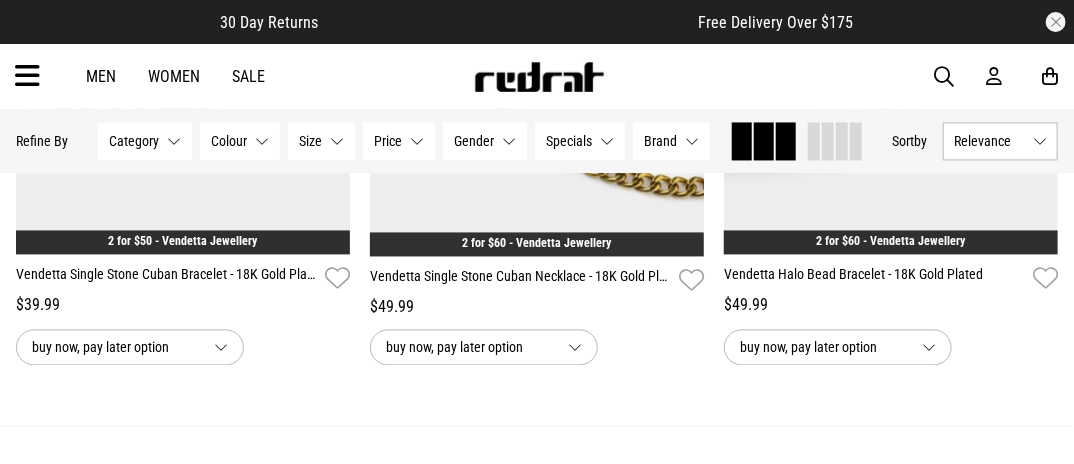 scroll, scrollTop: 14784, scrollLeft: 0, axis: vertical 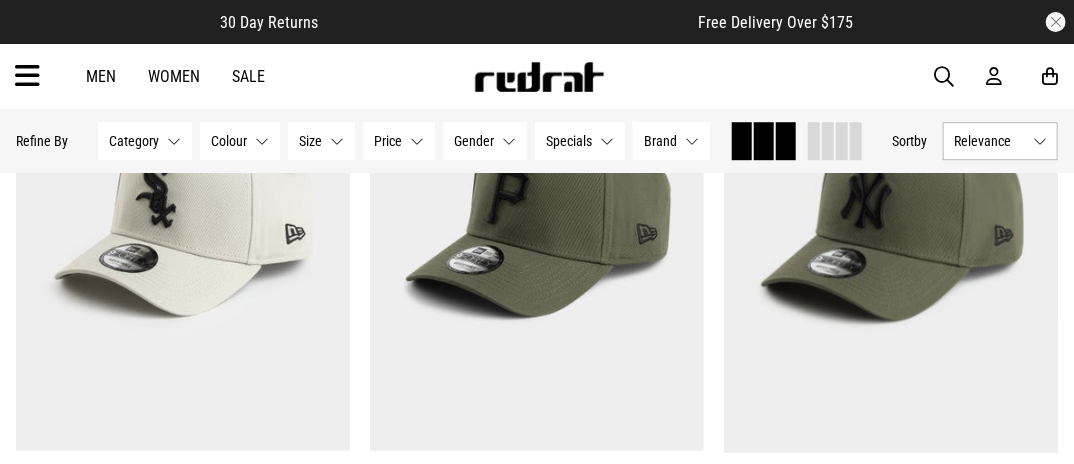 click at bounding box center (994, 76) 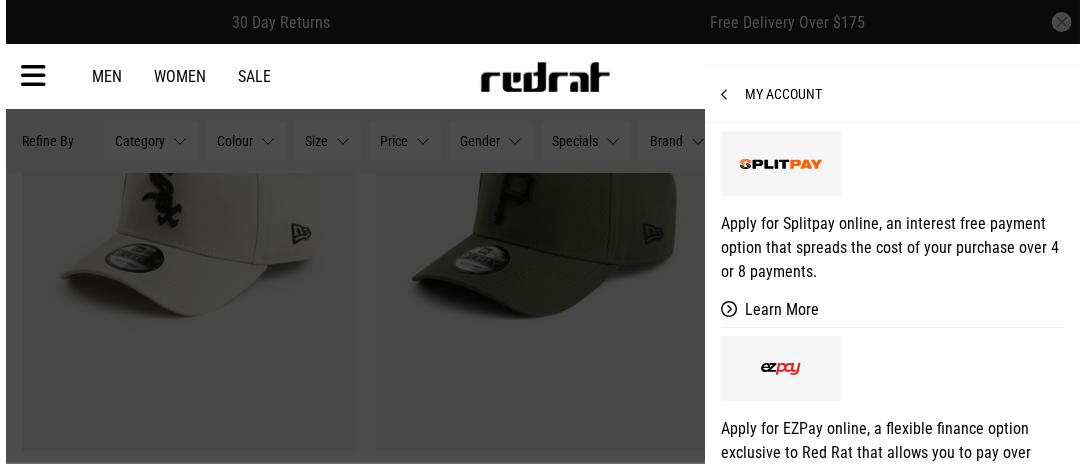 scroll, scrollTop: 20900, scrollLeft: 0, axis: vertical 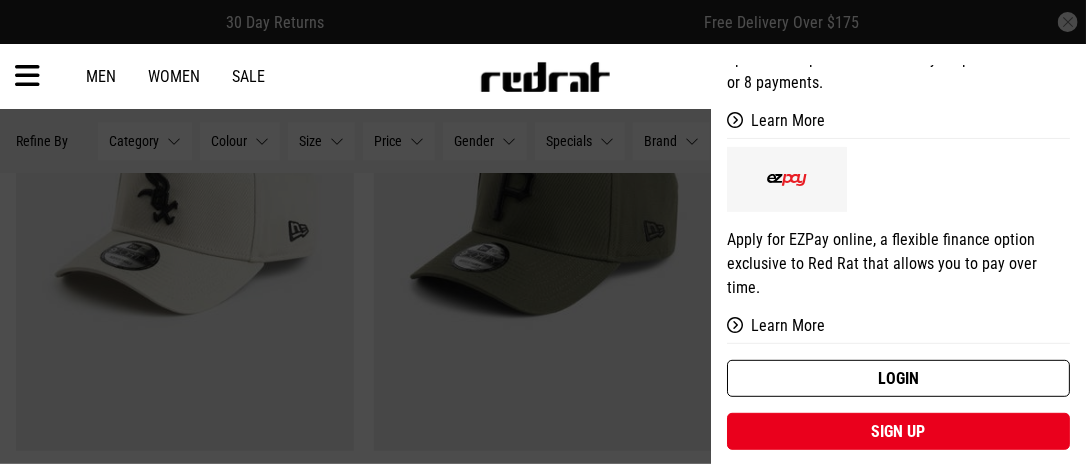 click on "Login" at bounding box center (898, 378) 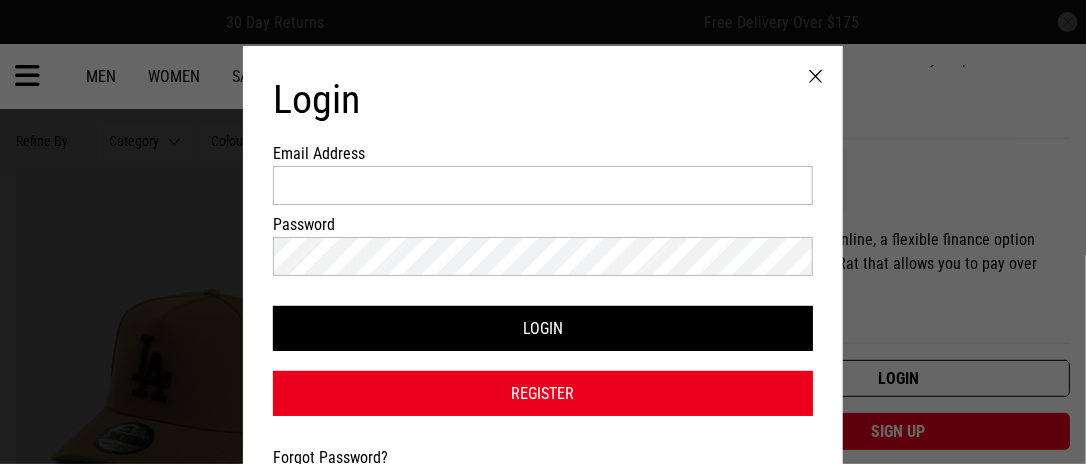 scroll, scrollTop: 0, scrollLeft: 0, axis: both 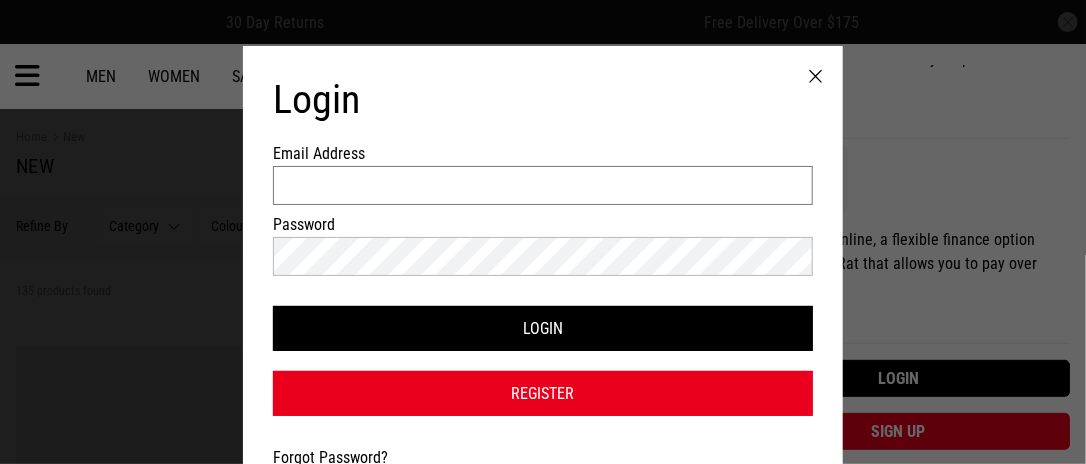 click on "Email Address" at bounding box center (543, 185) 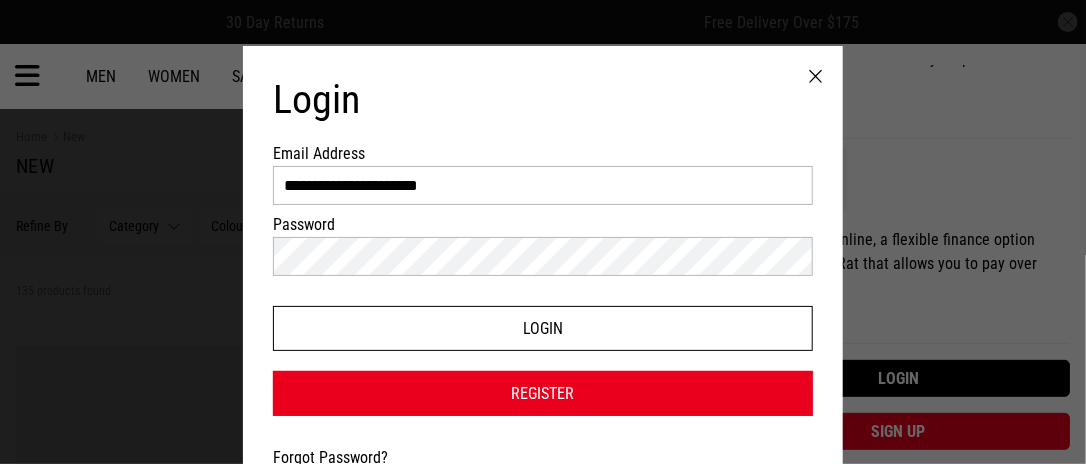 click on "Login" at bounding box center (543, 328) 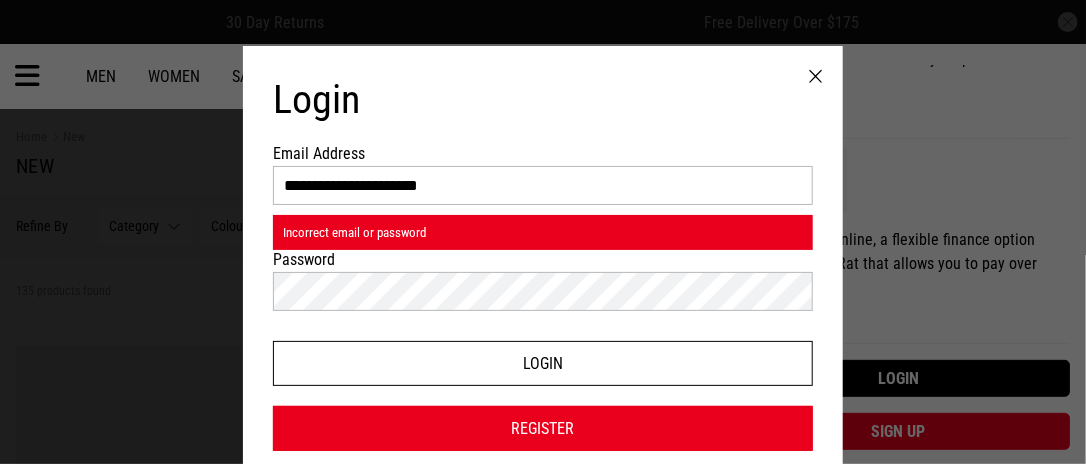 click on "Login" at bounding box center [543, 363] 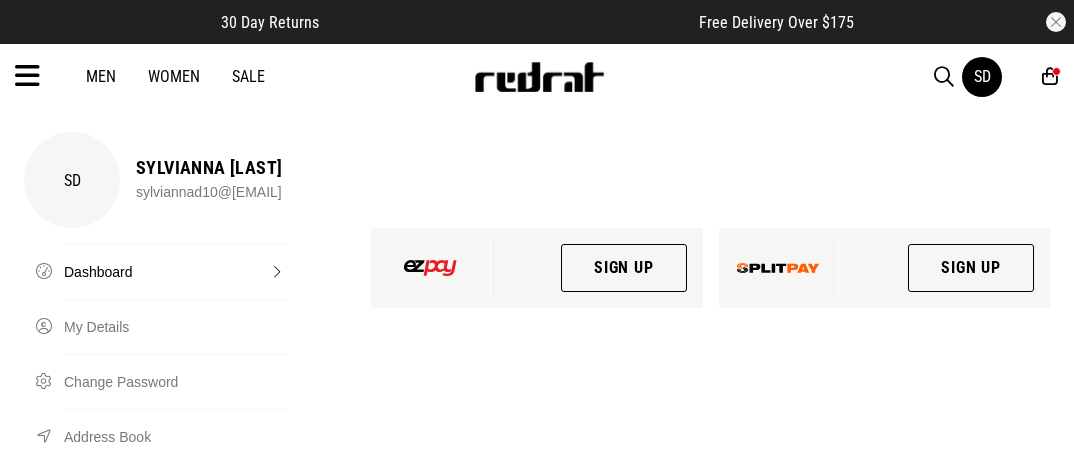 scroll, scrollTop: 0, scrollLeft: 0, axis: both 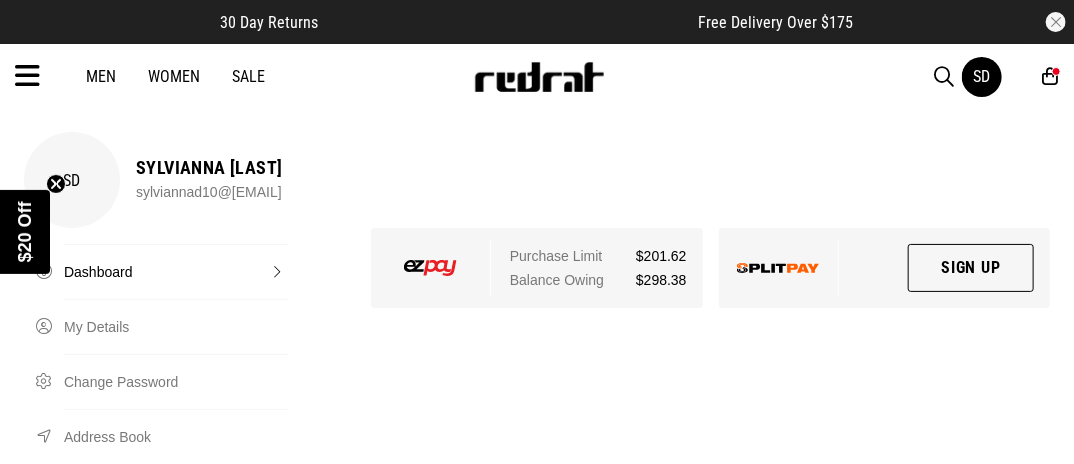 click at bounding box center (27, 76) 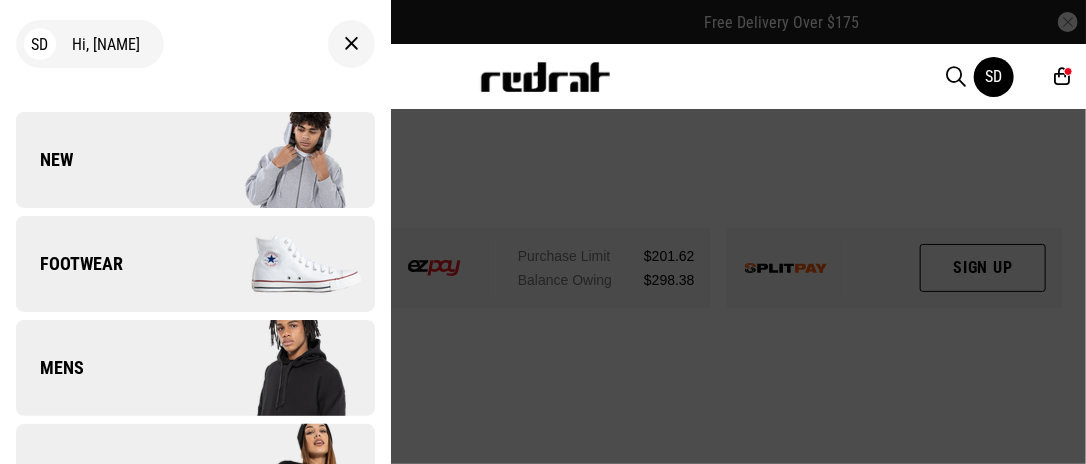 click on "Footwear" at bounding box center [69, 264] 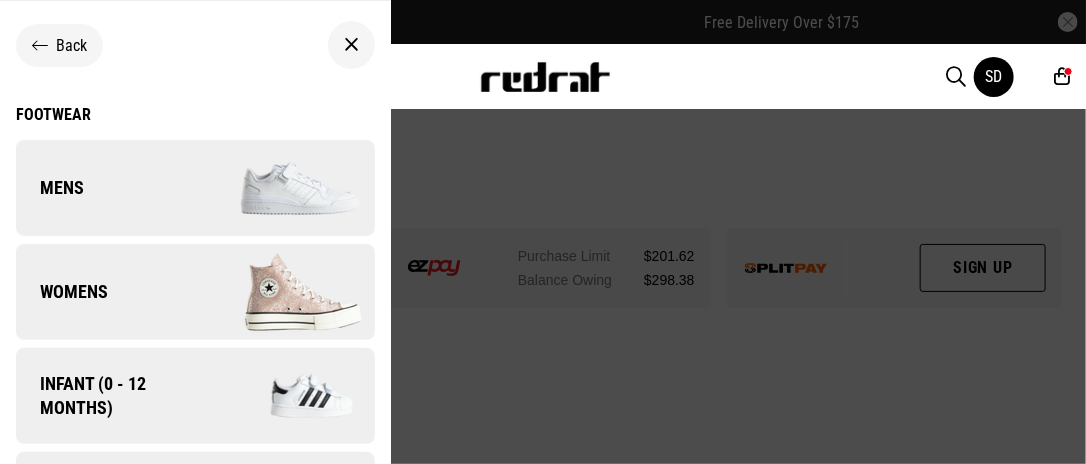 click on "Womens" at bounding box center [62, 292] 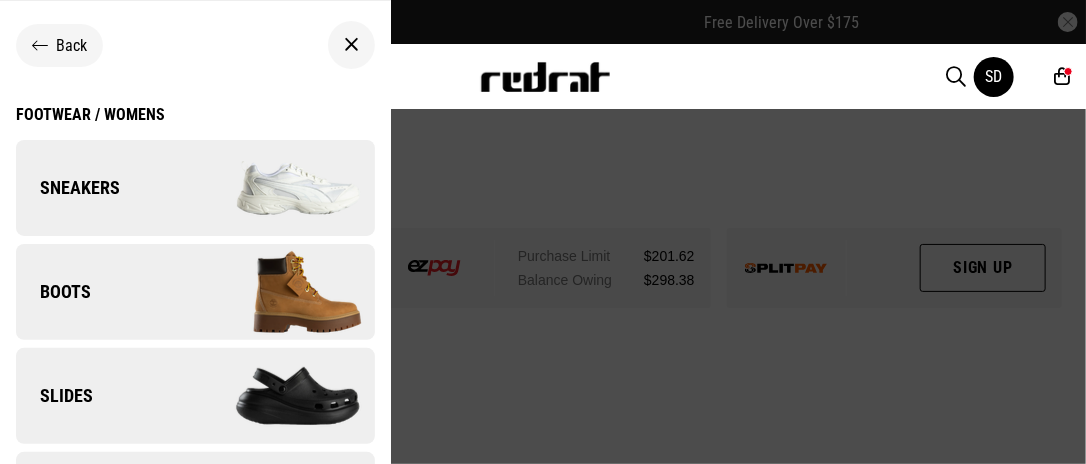 click on "Sneakers" at bounding box center [68, 188] 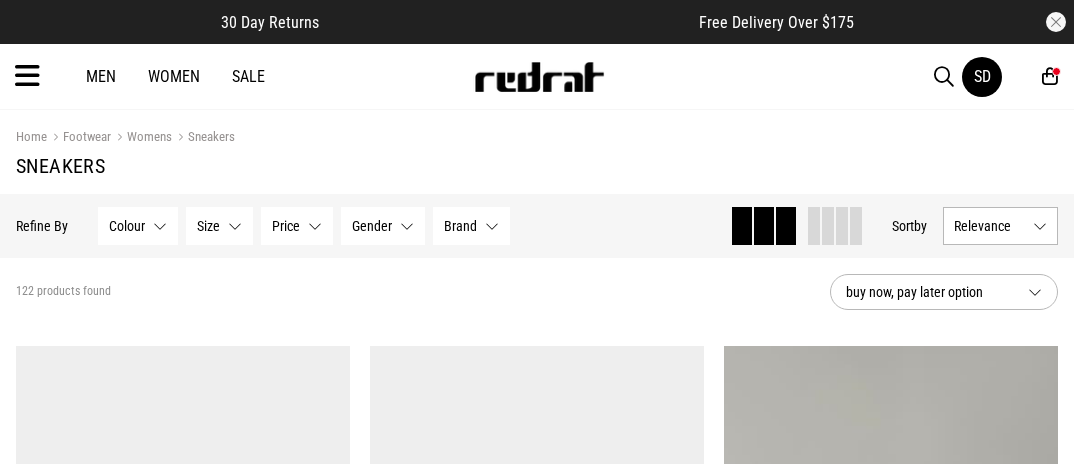 scroll, scrollTop: 0, scrollLeft: 0, axis: both 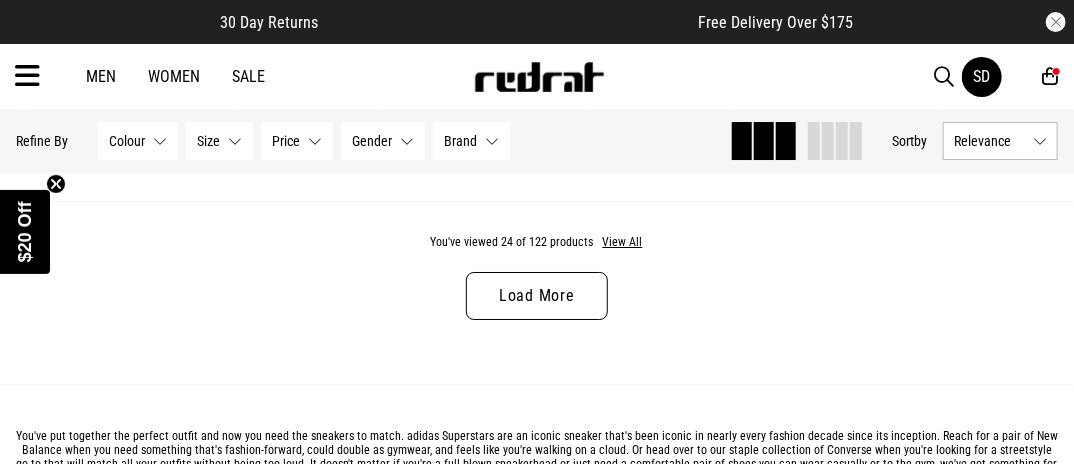 click on "Load More" at bounding box center [537, 296] 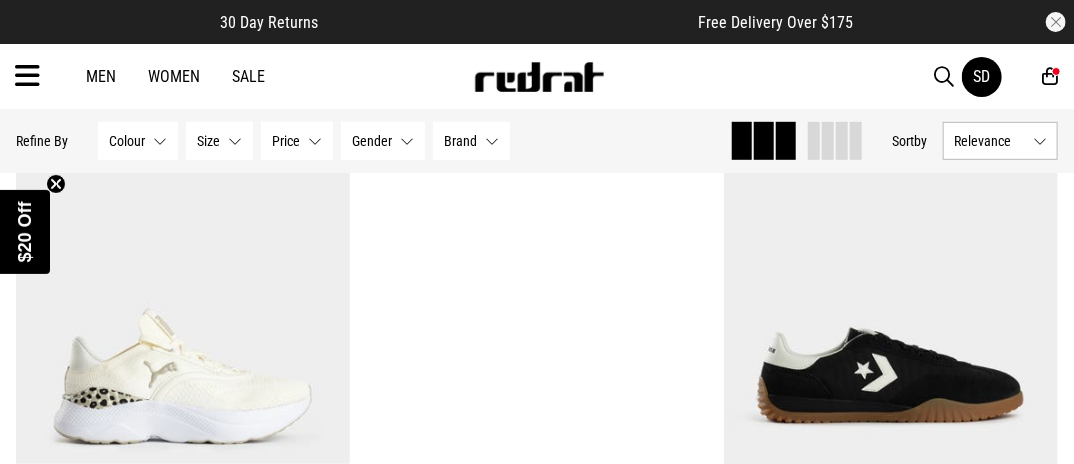 scroll, scrollTop: 5781, scrollLeft: 0, axis: vertical 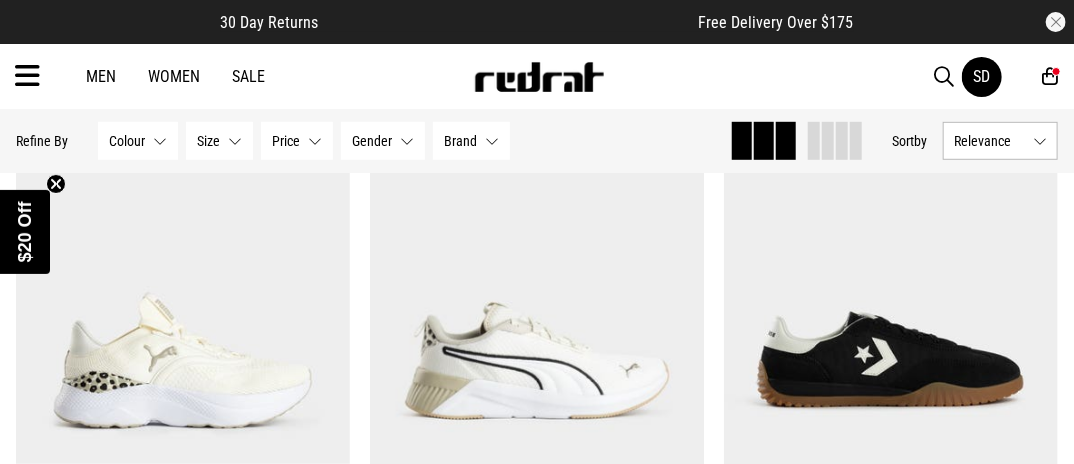 click at bounding box center [944, 77] 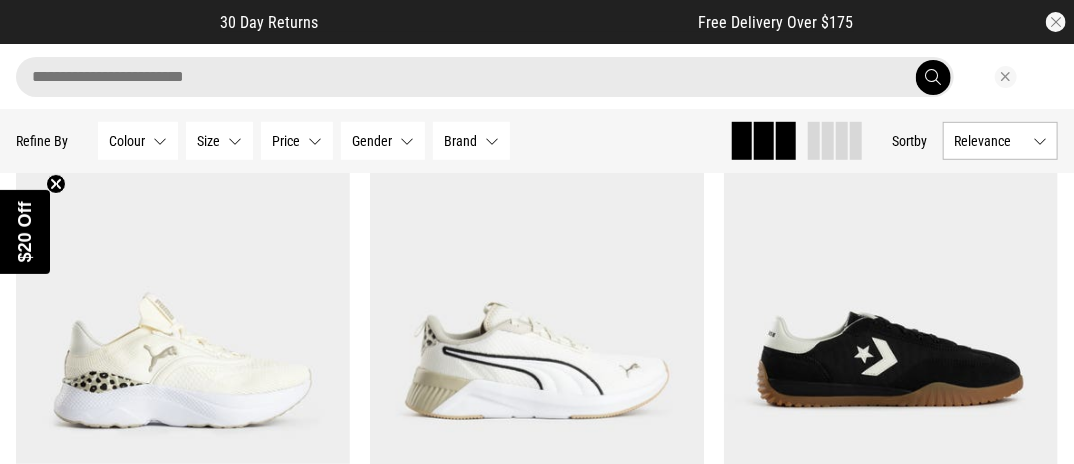 click at bounding box center (485, 77) 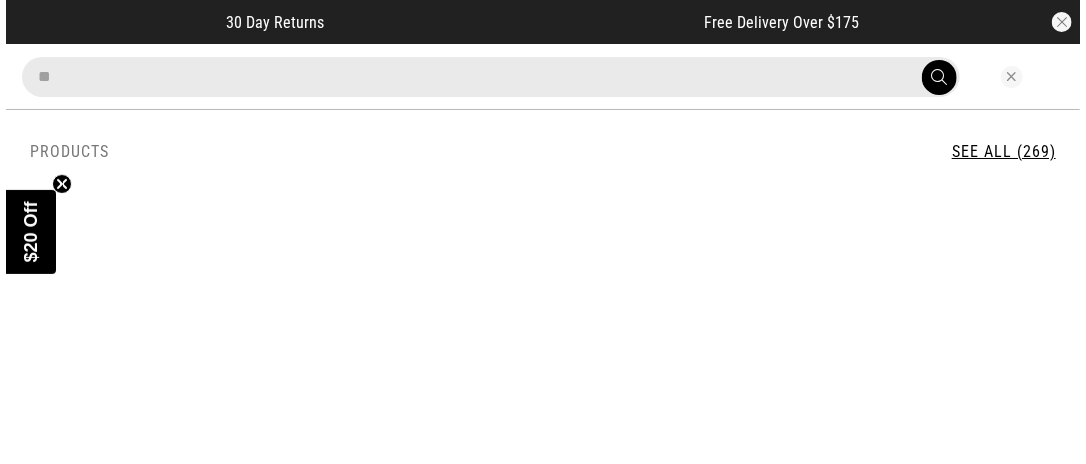 scroll, scrollTop: 5821, scrollLeft: 0, axis: vertical 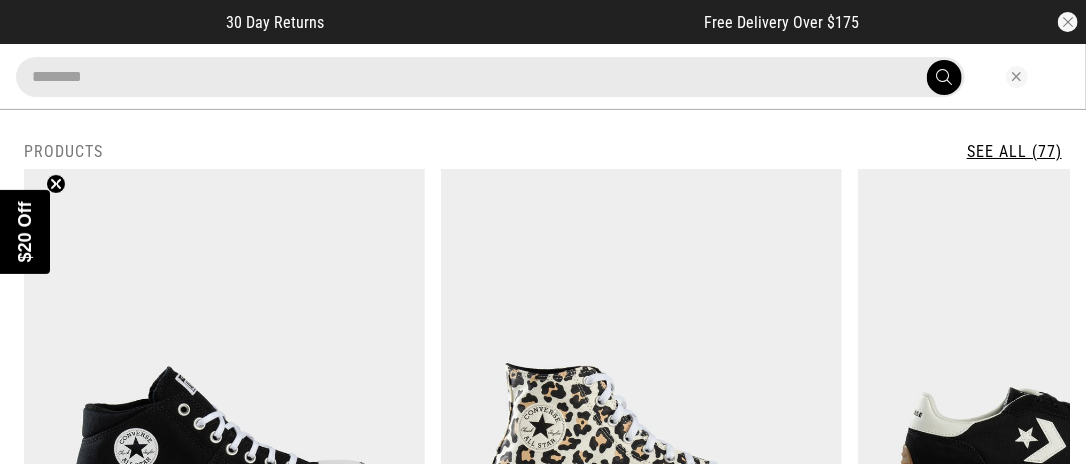 type on "********" 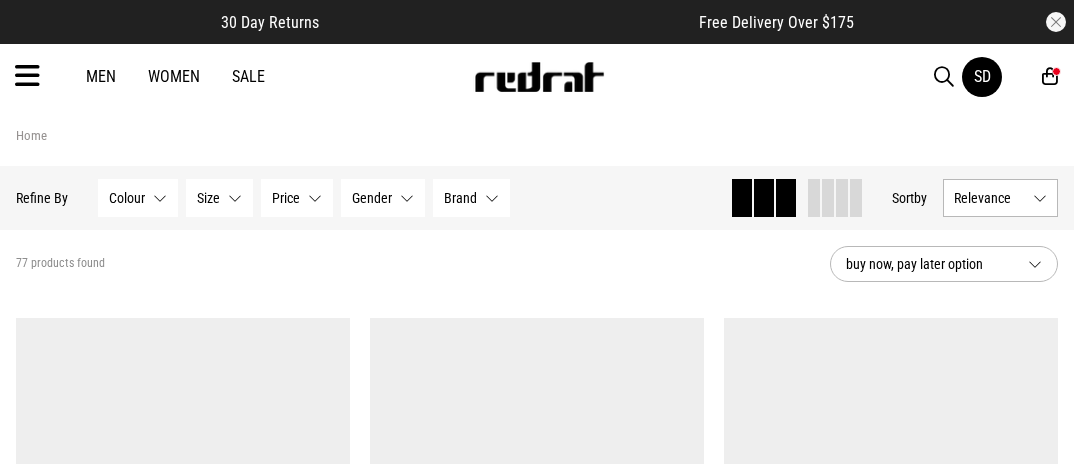 scroll, scrollTop: 0, scrollLeft: 0, axis: both 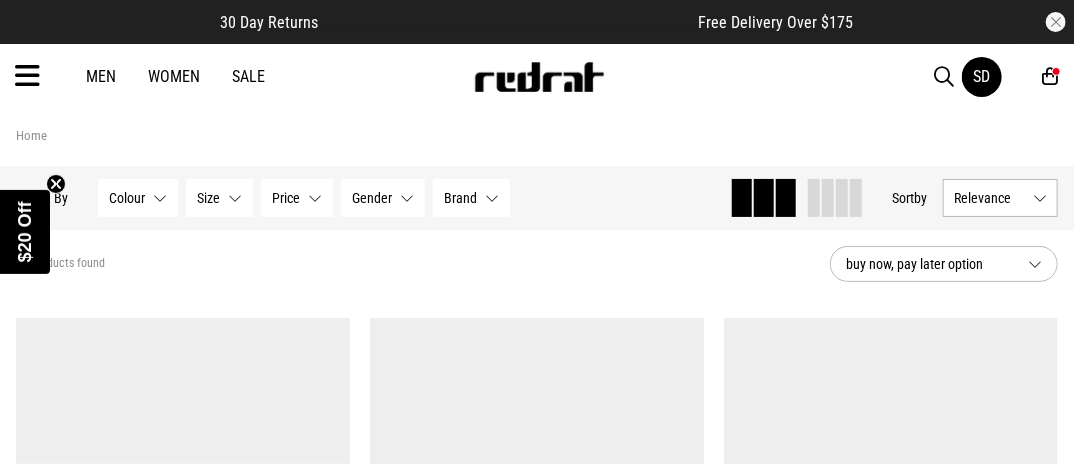 click on "Relevance" at bounding box center (1000, 198) 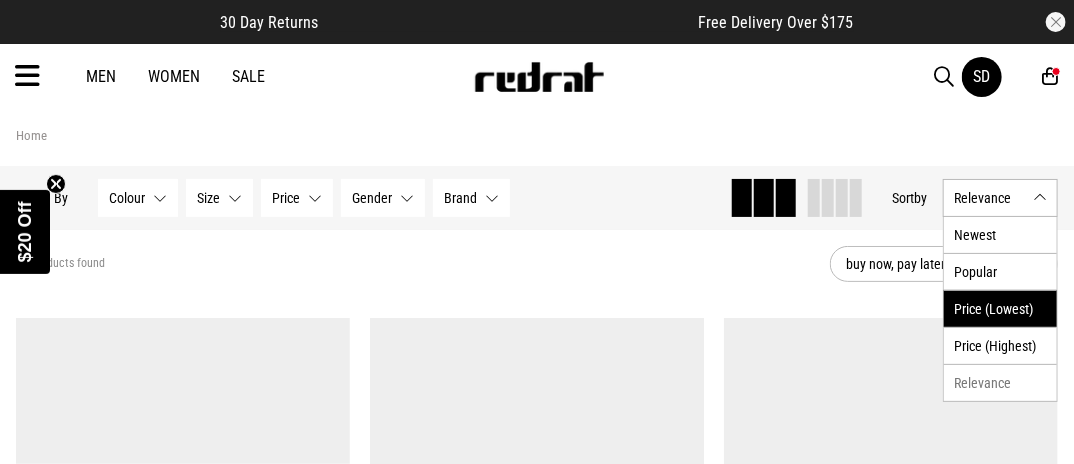 click on "Price (Lowest)" at bounding box center [1000, 308] 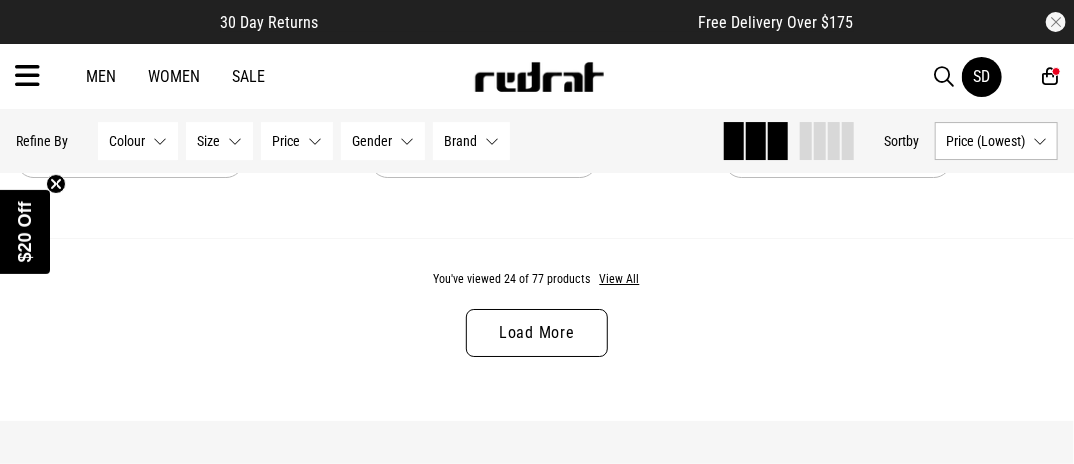 scroll, scrollTop: 5130, scrollLeft: 0, axis: vertical 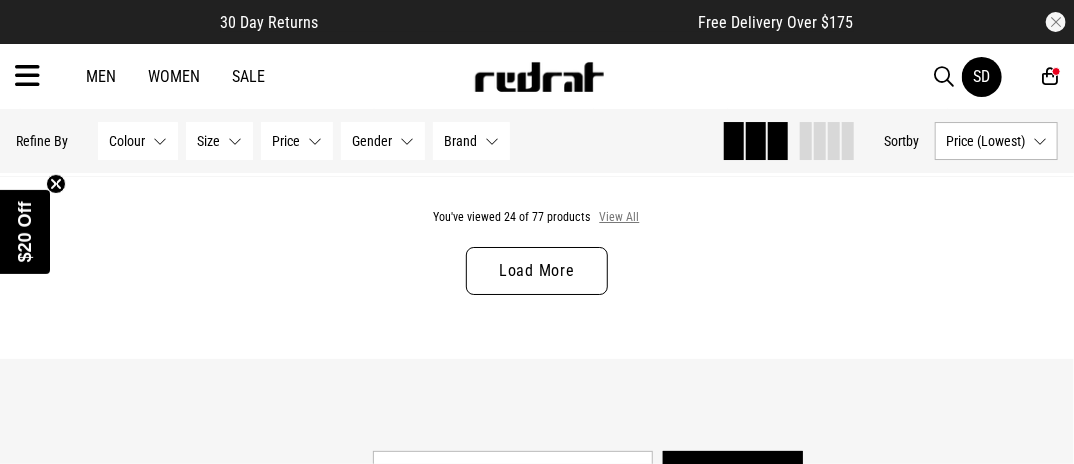click on "View All" at bounding box center [620, 218] 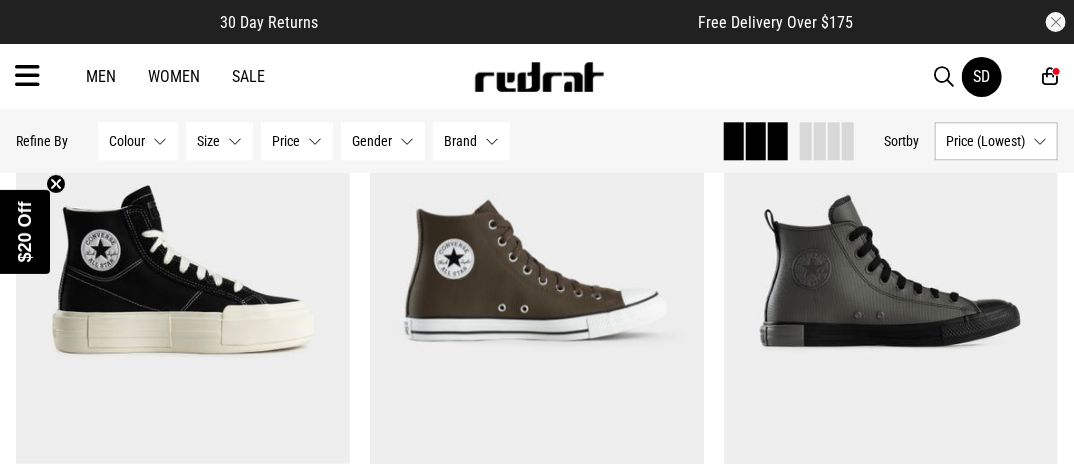 scroll, scrollTop: 7136, scrollLeft: 0, axis: vertical 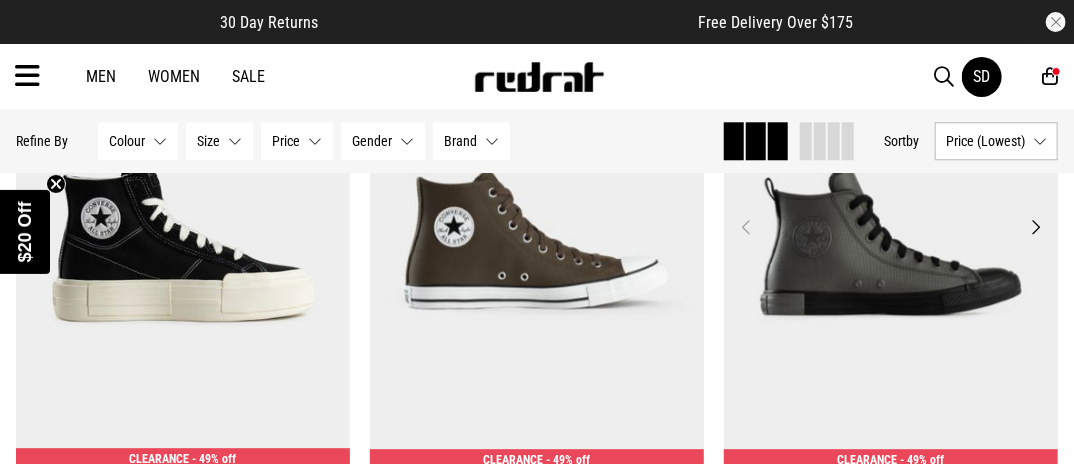 click on "Next" at bounding box center (1035, 227) 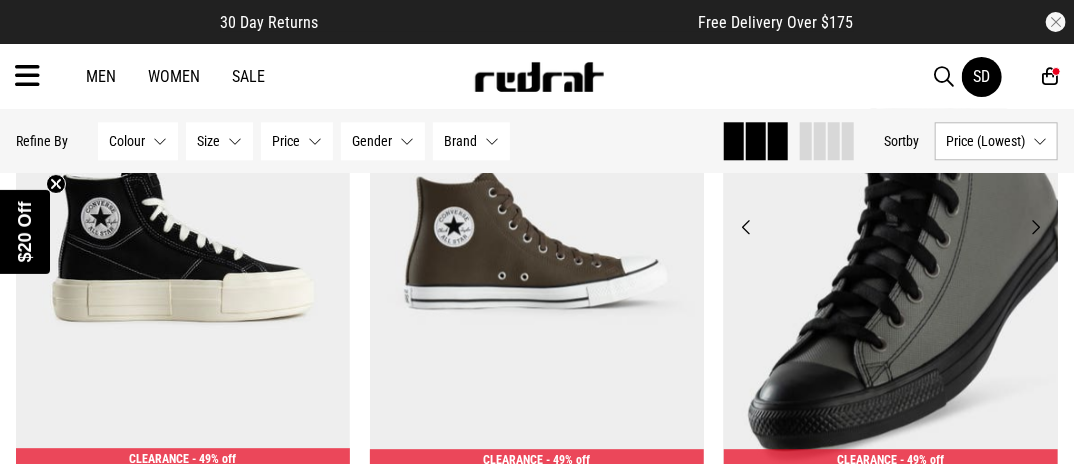 click on "Next" at bounding box center (1035, 227) 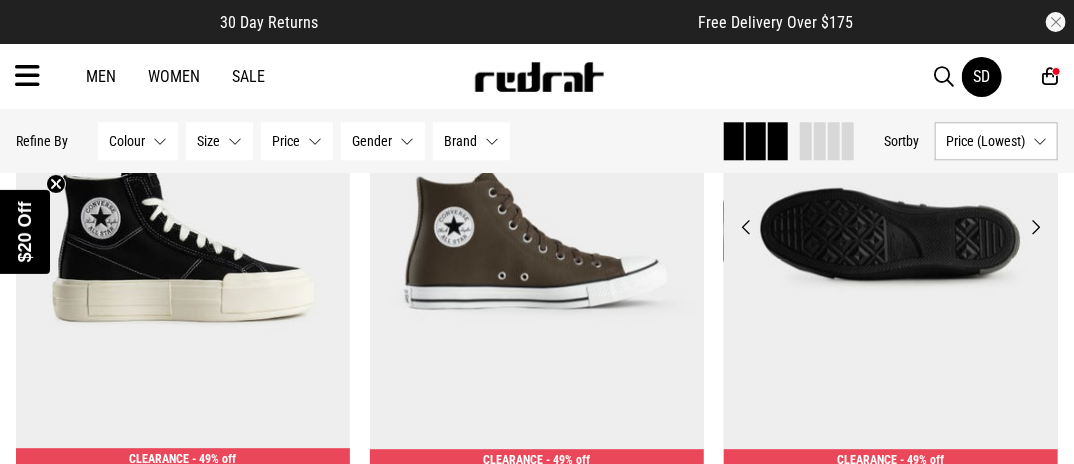 click on "Next" at bounding box center [1035, 227] 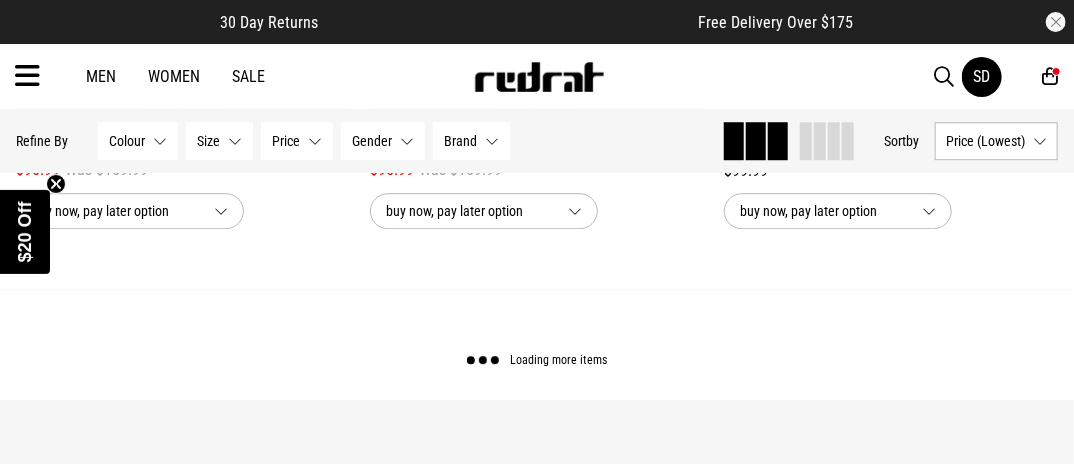 scroll, scrollTop: 10042, scrollLeft: 0, axis: vertical 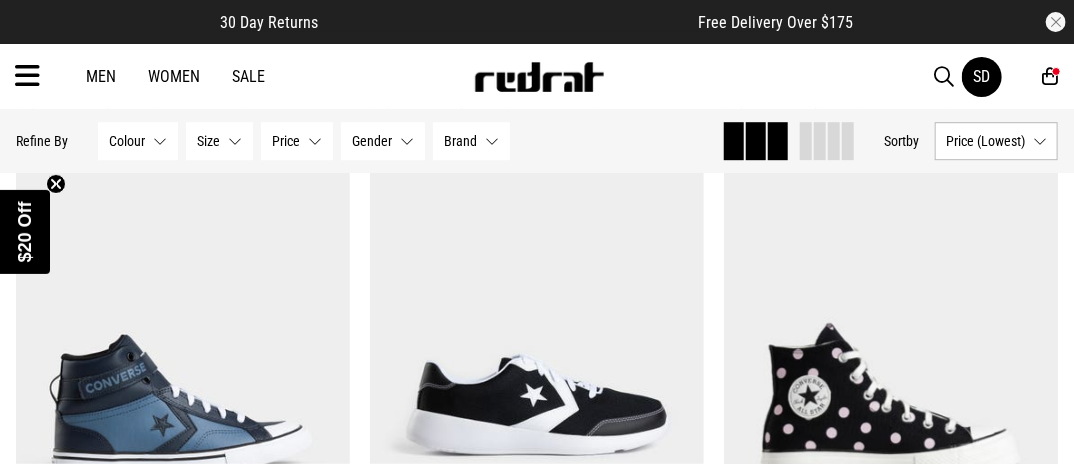 click on "Sale" at bounding box center [248, 76] 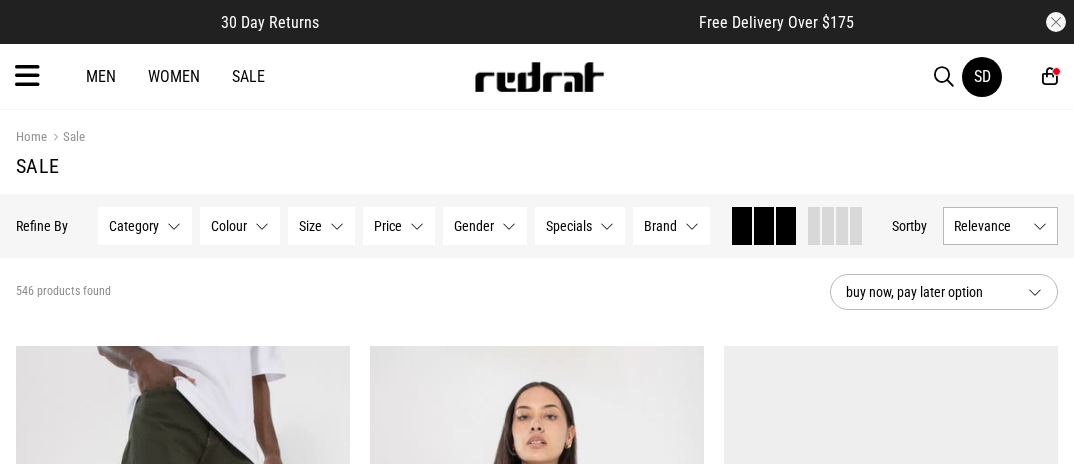 scroll, scrollTop: 0, scrollLeft: 0, axis: both 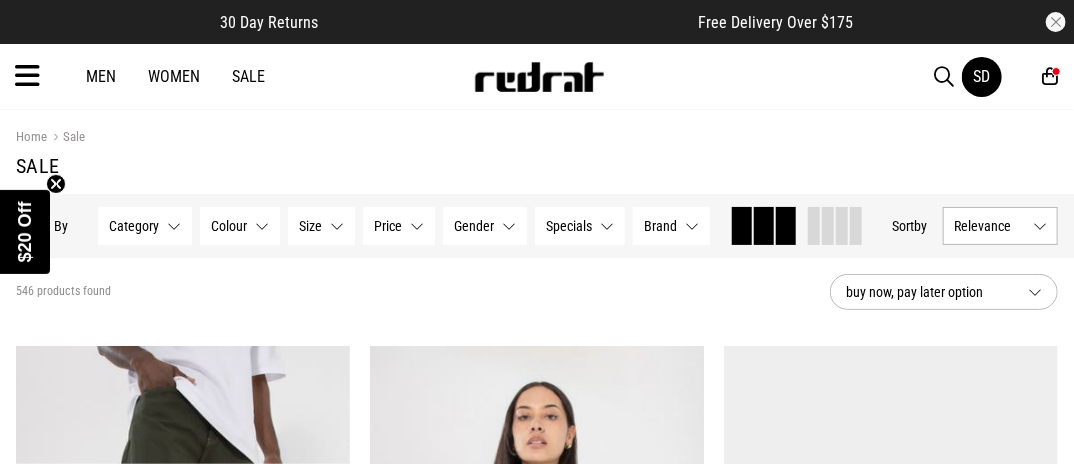 click on "Relevance" at bounding box center (989, 226) 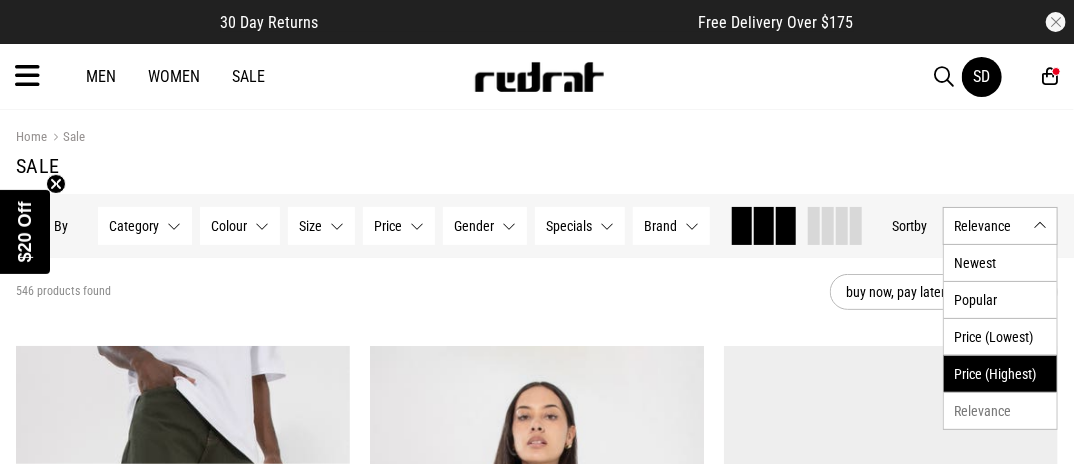click on "Price (Highest)" at bounding box center [1000, 373] 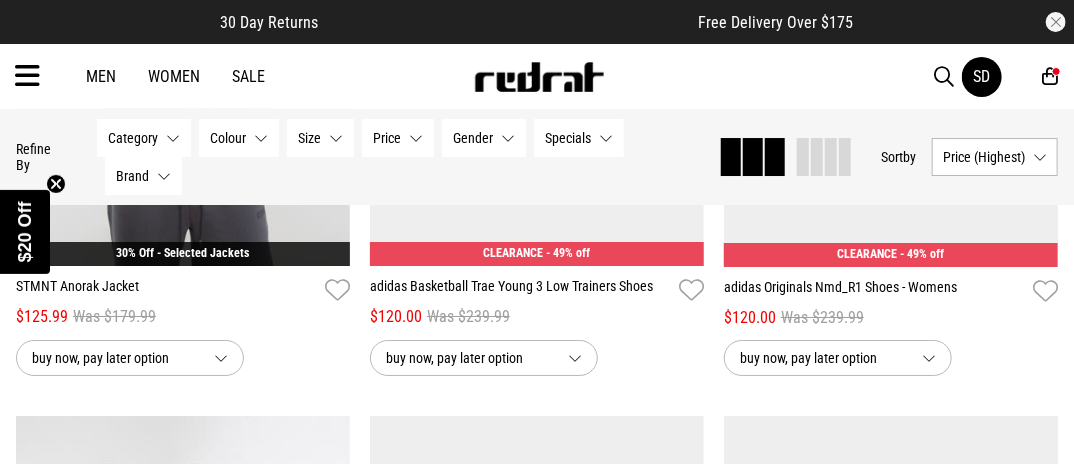 scroll, scrollTop: 2330, scrollLeft: 0, axis: vertical 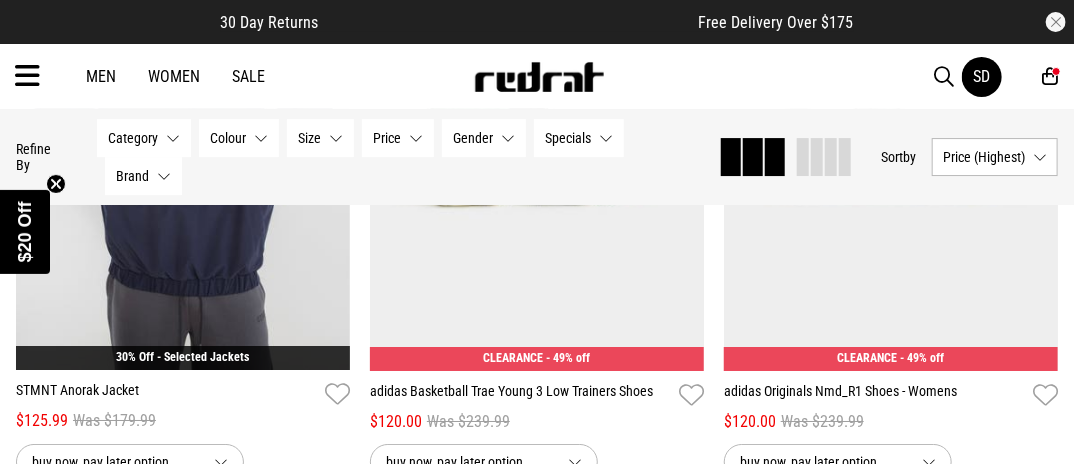 click at bounding box center [27, 76] 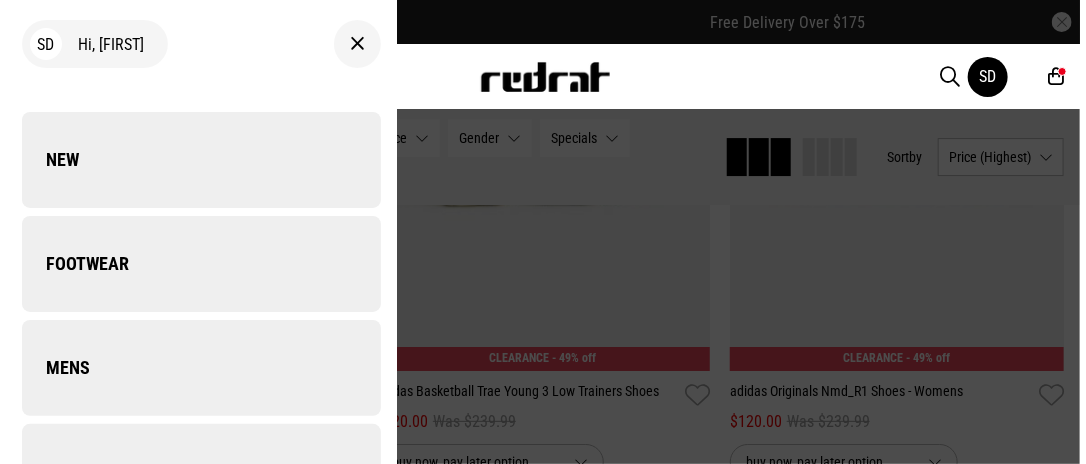 scroll, scrollTop: 2312, scrollLeft: 0, axis: vertical 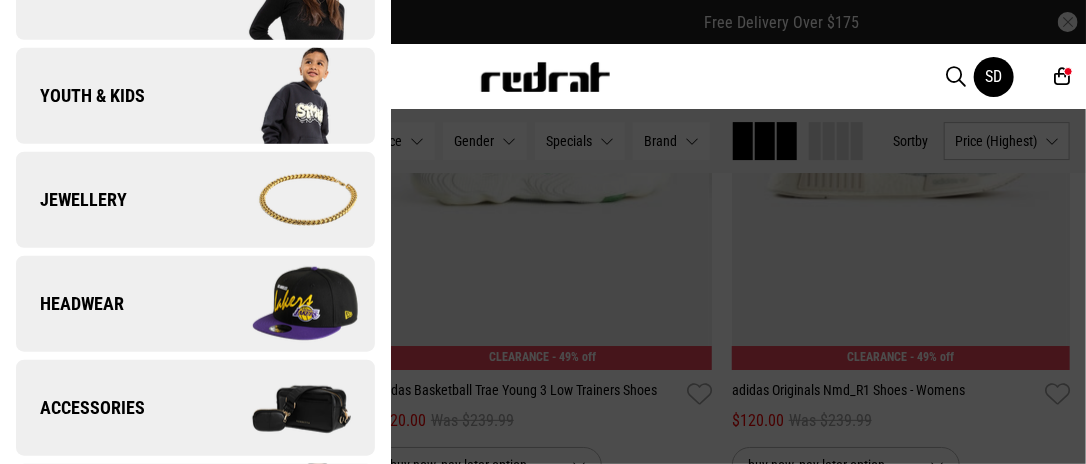 click on "Jewellery" at bounding box center [71, 200] 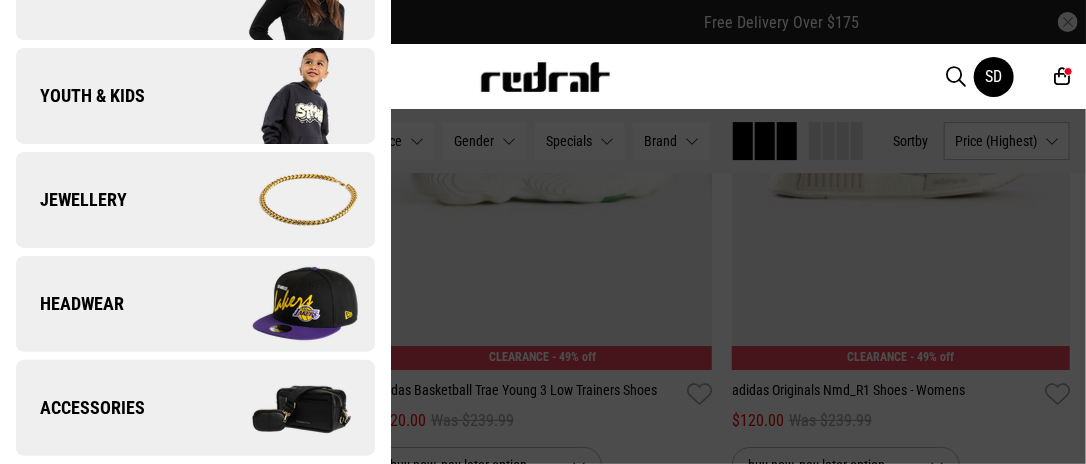 scroll, scrollTop: 0, scrollLeft: 0, axis: both 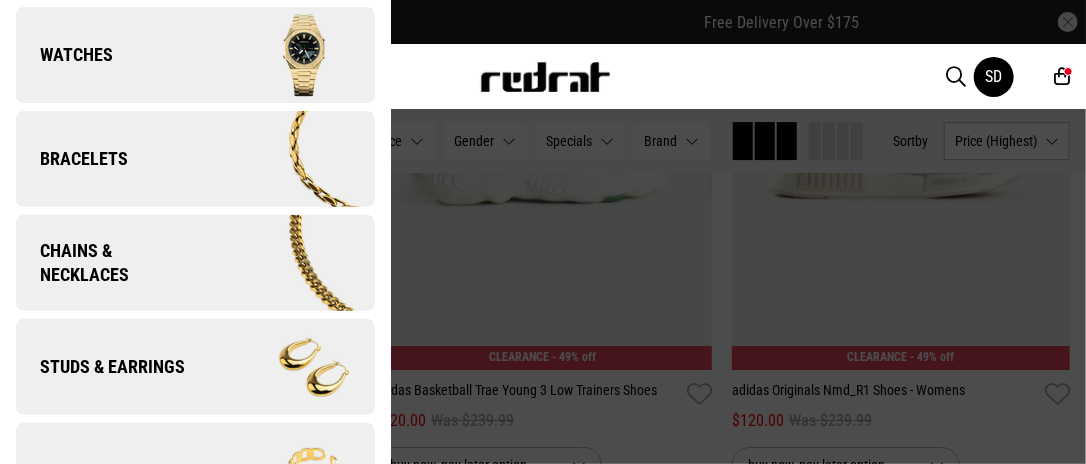 click on "Chains & Necklaces" at bounding box center (108, 263) 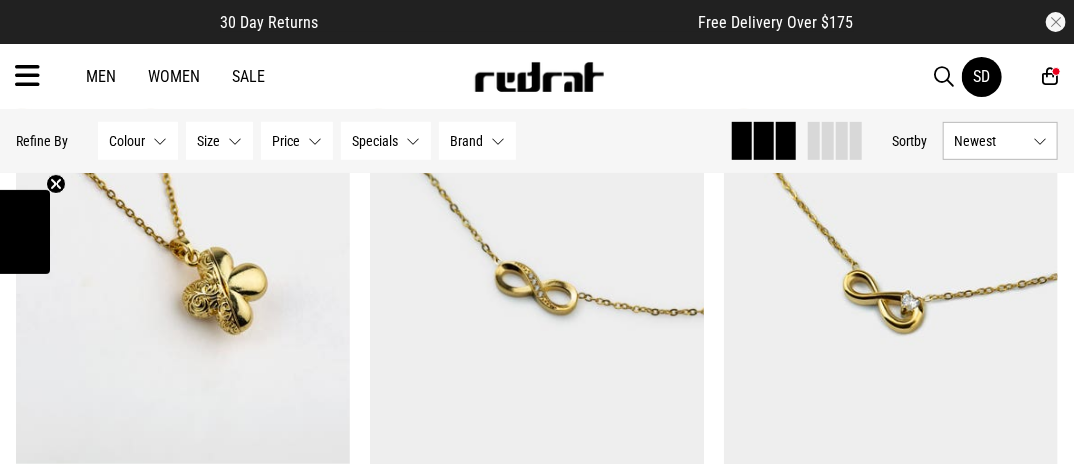 scroll, scrollTop: 422, scrollLeft: 0, axis: vertical 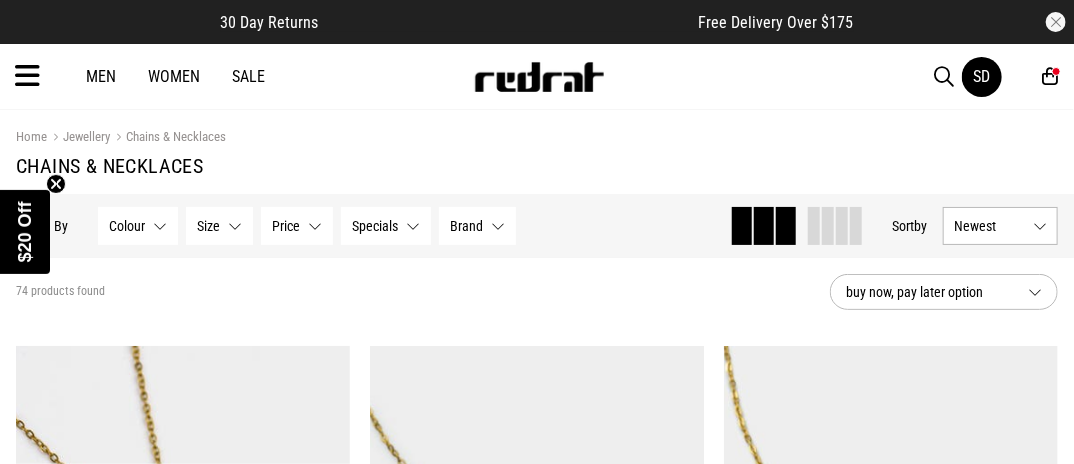 click on "Newest" at bounding box center [989, 226] 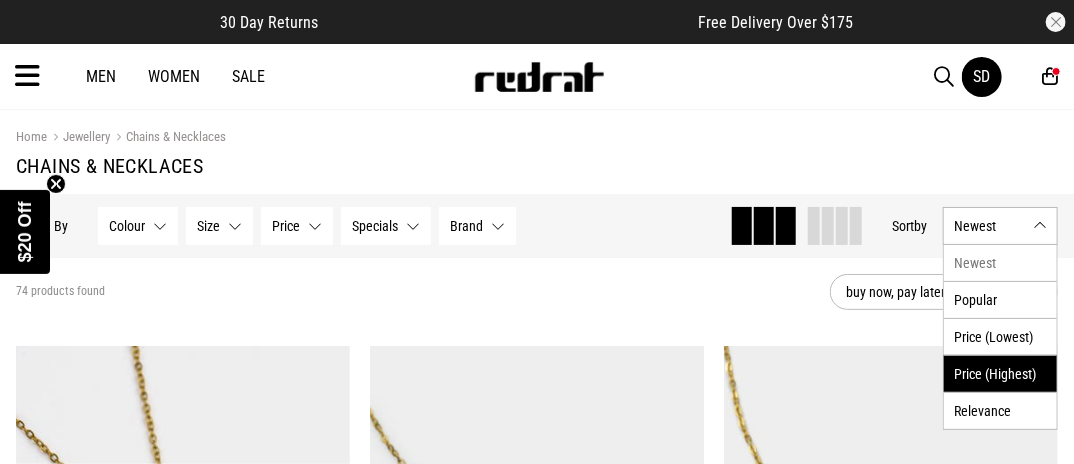 click on "Price (Highest)" at bounding box center (1000, 373) 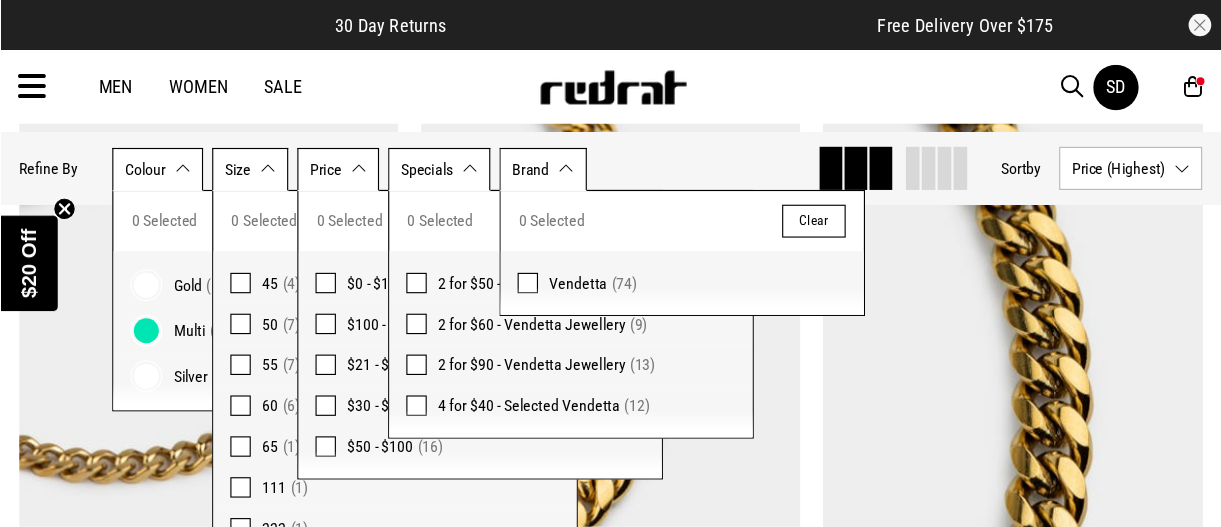 scroll, scrollTop: 298, scrollLeft: 0, axis: vertical 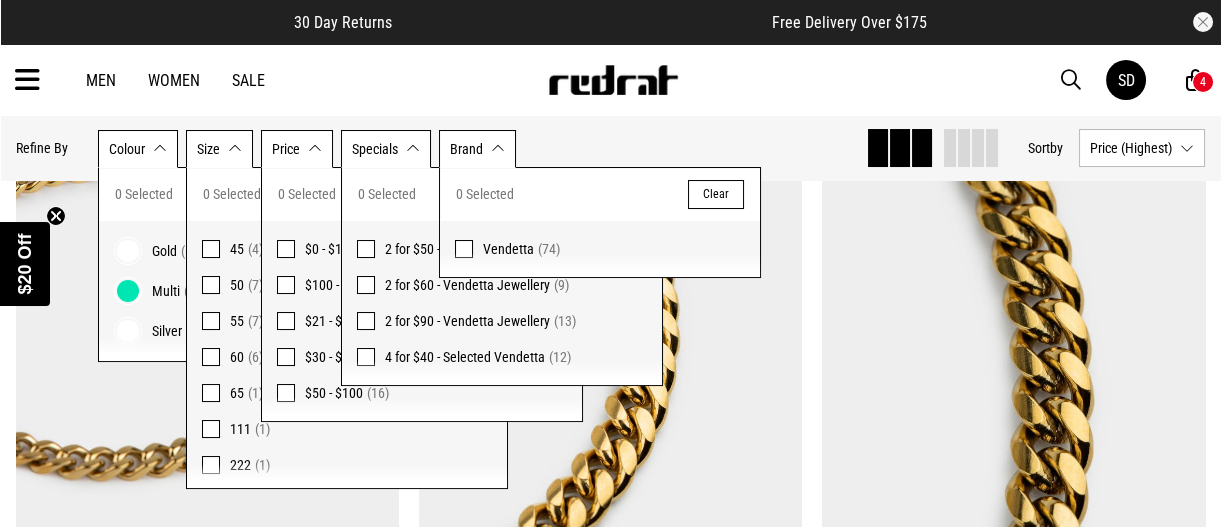 click on "Men   Women   Sale   SD
Hi, [NAME]
New       Back         Footwear       Back         Mens       Back         Womens       Back         Youth & Kids       Back         Jewellery       Back         Headwear       Back         Accessories       Back         Deals       Back         Sale   UP TO 60% OFF
Shop by Brand
adidas
Converse
New Era
See all brands     Gift Cards   Find a Store   Delivery   Returns & Exchanges   FAQ   Contact Us
Payment Options Only at Red Rat
Let's keep in touch
Back
SD         4" at bounding box center [610, 80] 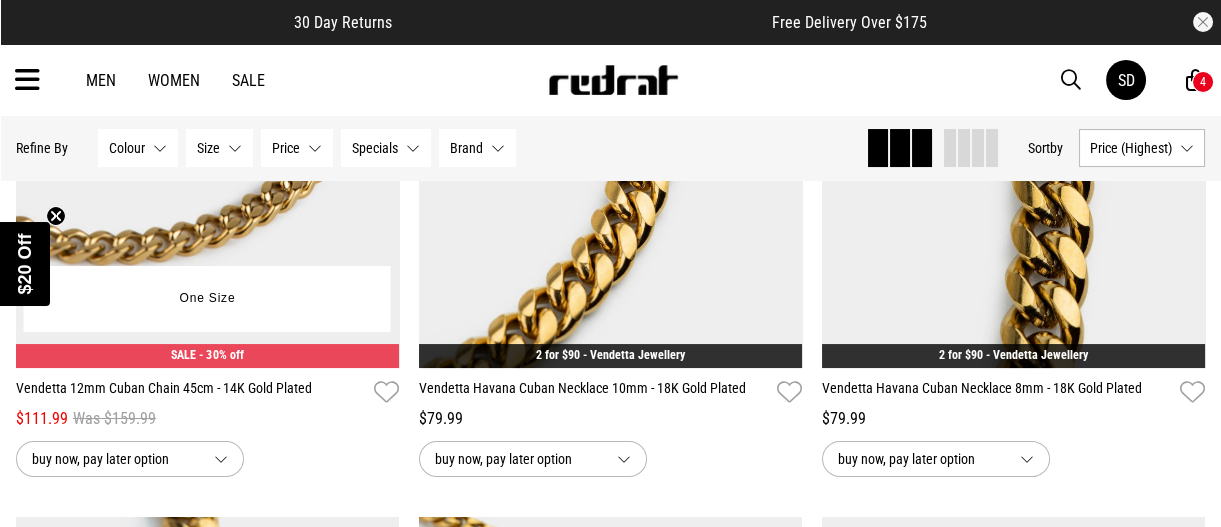 scroll, scrollTop: 0, scrollLeft: 0, axis: both 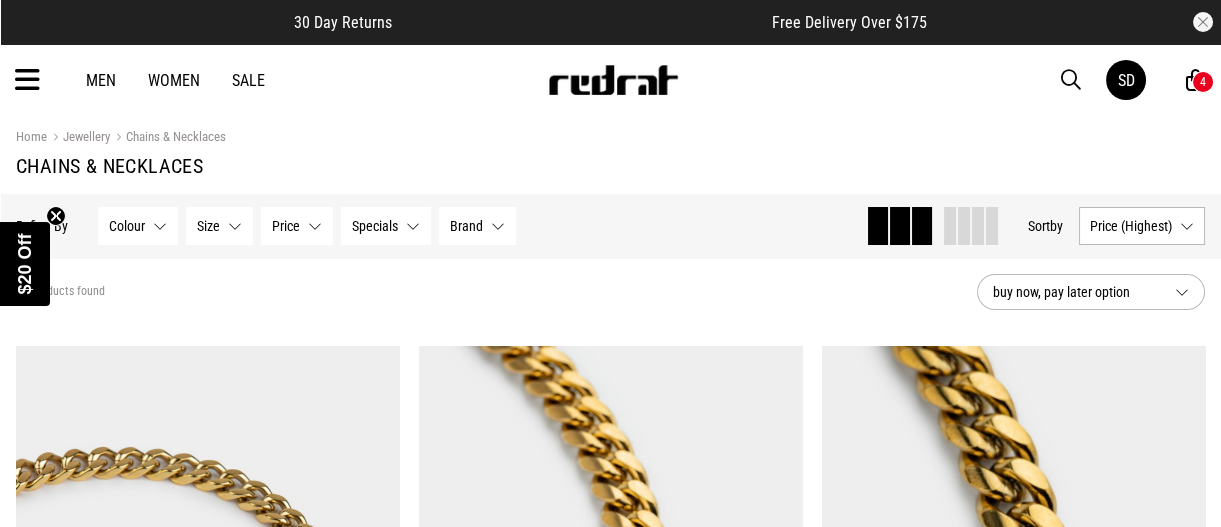 click at bounding box center (964, 226) 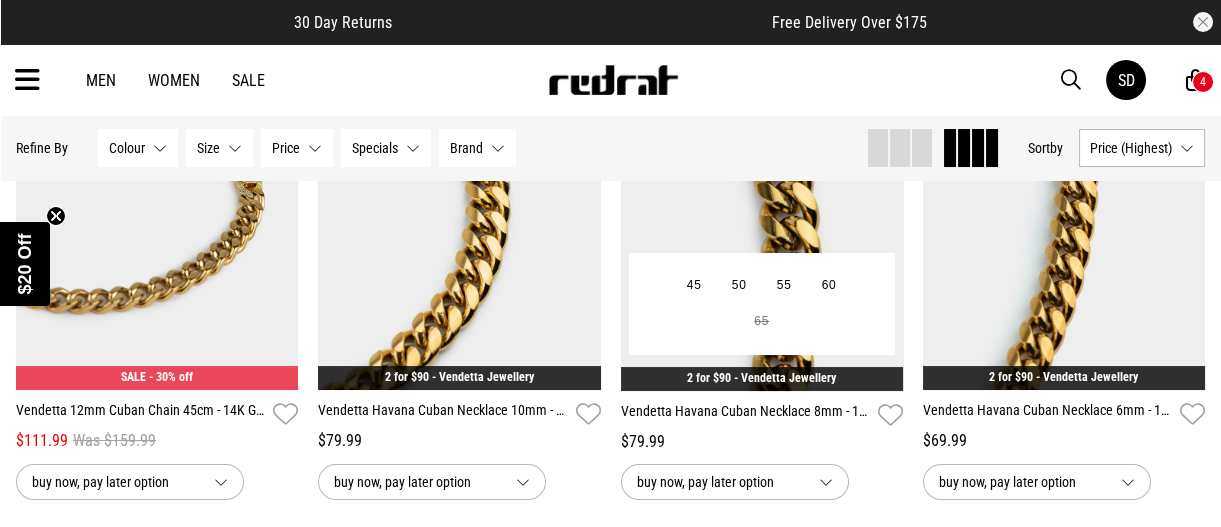 scroll, scrollTop: 357, scrollLeft: 0, axis: vertical 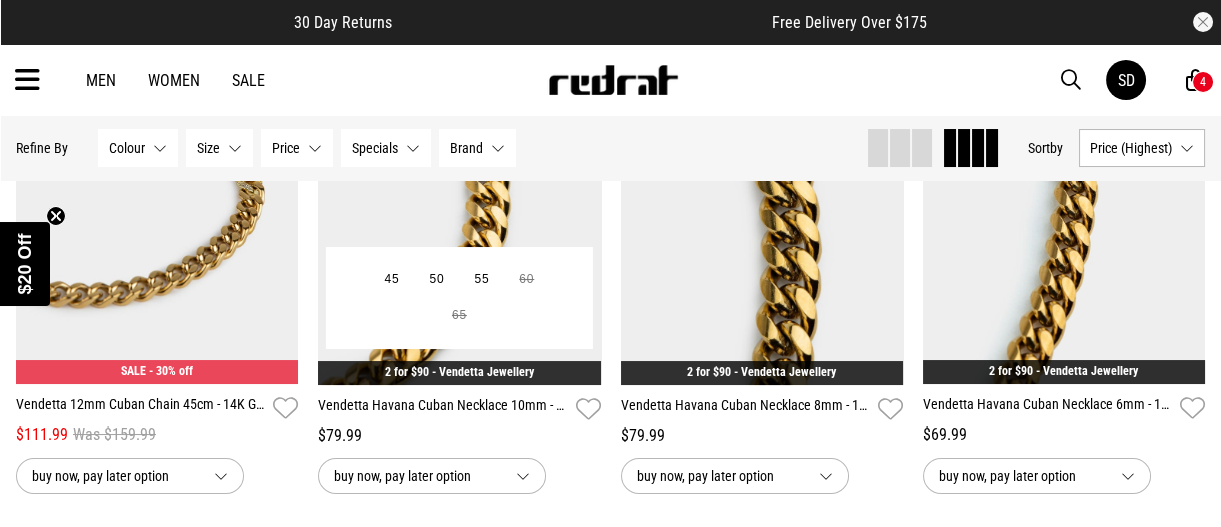 click on "2 for $90 - Vendetta Jewellery" at bounding box center (459, 372) 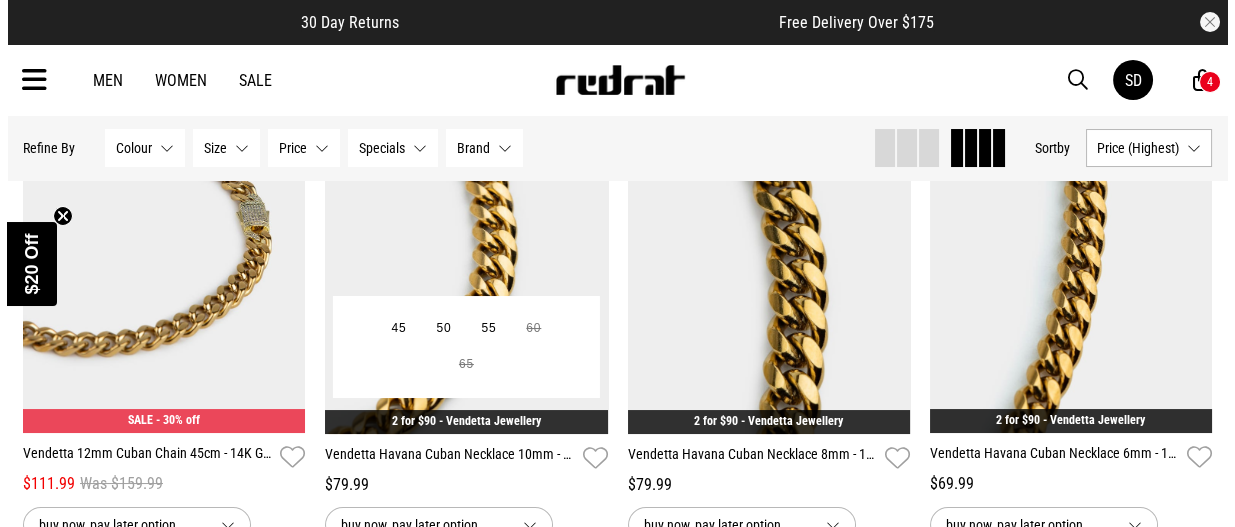 scroll, scrollTop: 309, scrollLeft: 0, axis: vertical 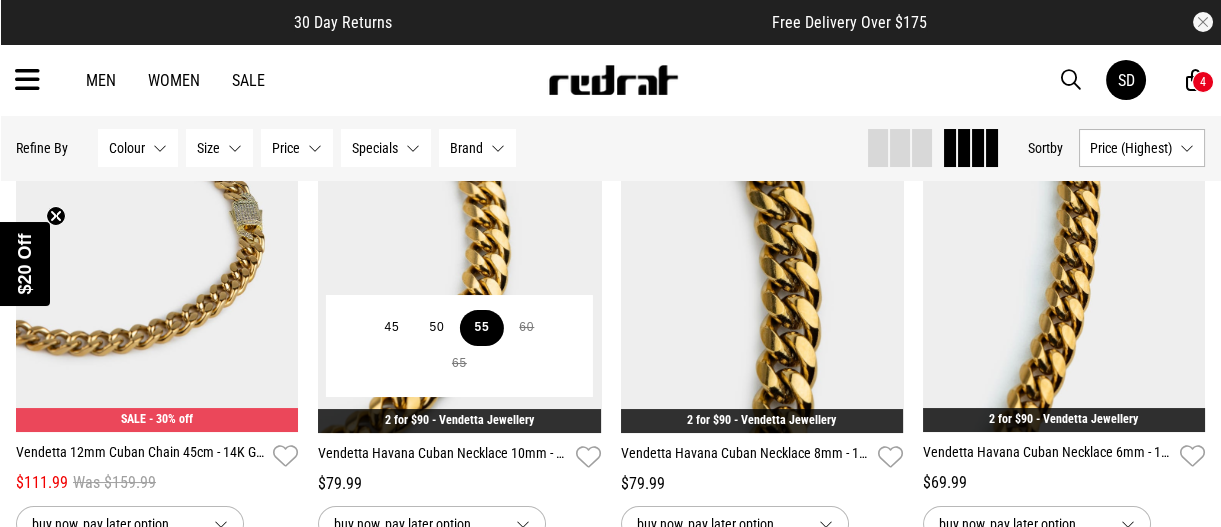 click on "55" at bounding box center [481, 328] 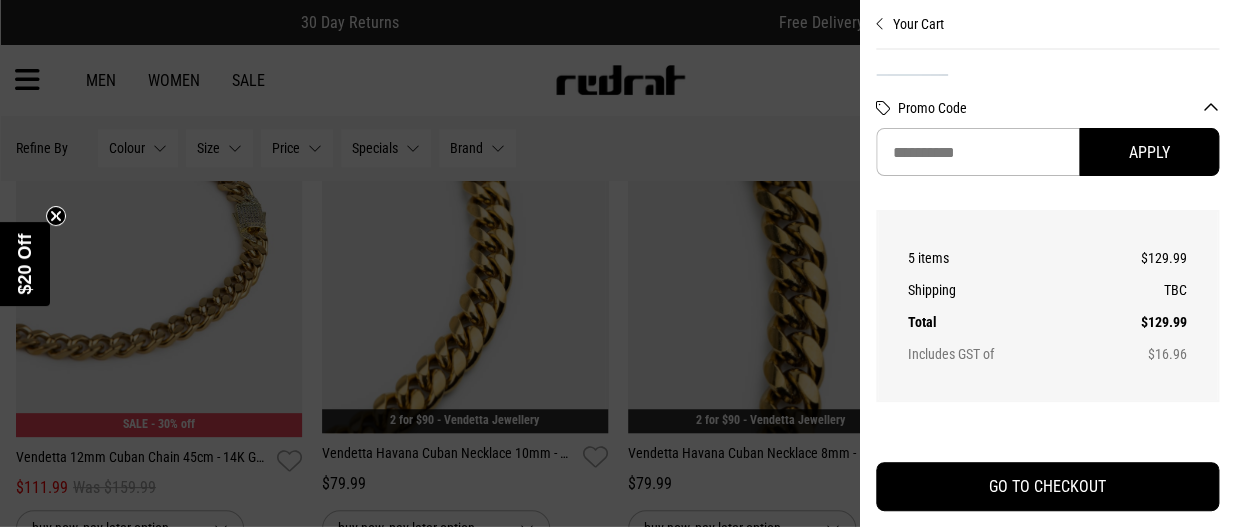 click on "Promo Code" at bounding box center (1058, 108) 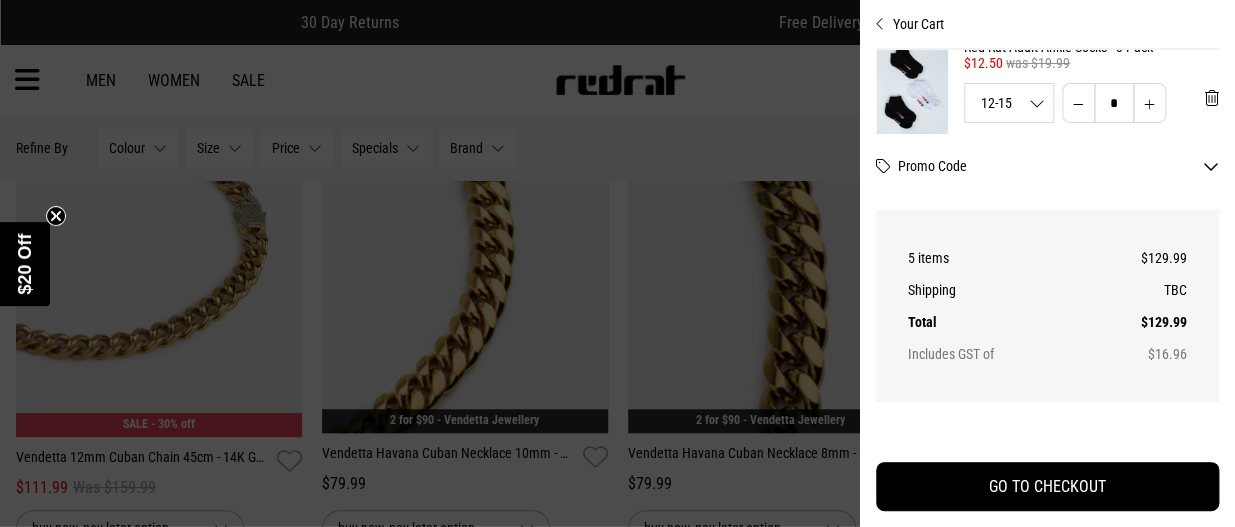 scroll, scrollTop: 72, scrollLeft: 0, axis: vertical 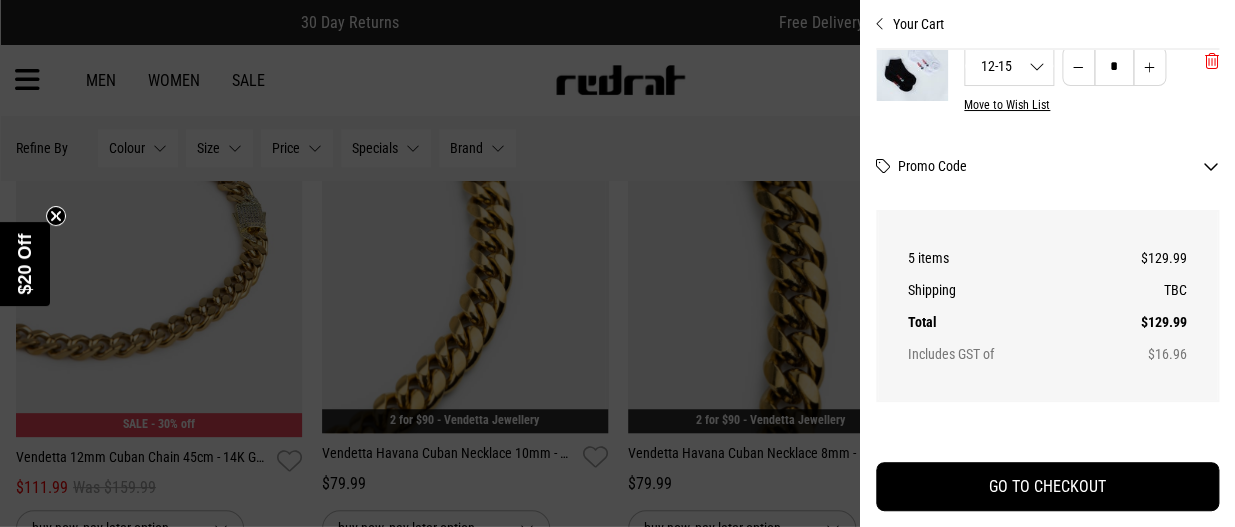 click at bounding box center (1212, 61) 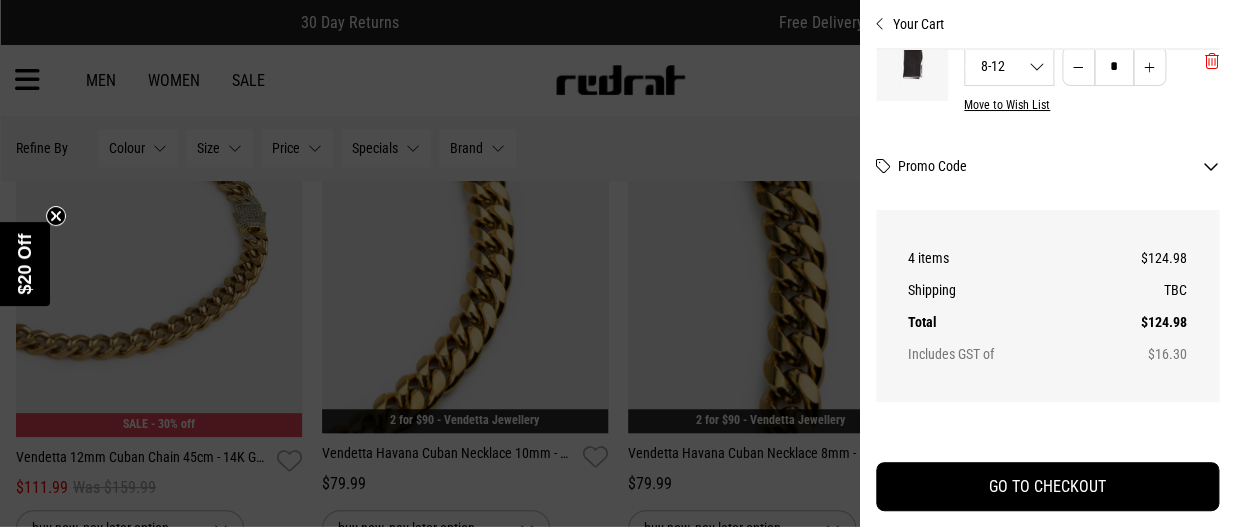 click at bounding box center (1212, 61) 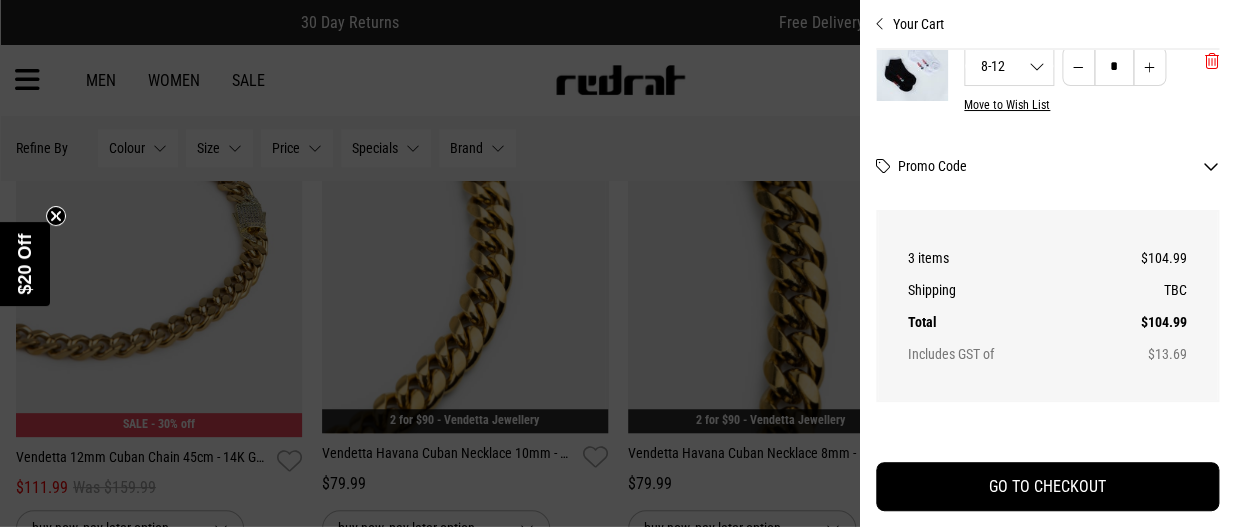 click at bounding box center (1212, 61) 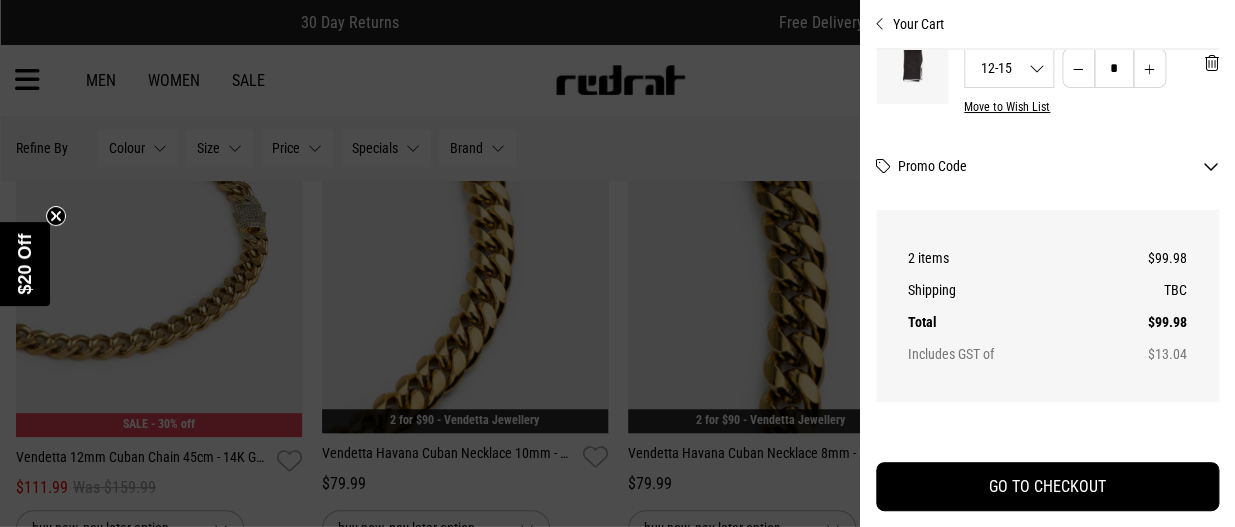 scroll, scrollTop: 266, scrollLeft: 0, axis: vertical 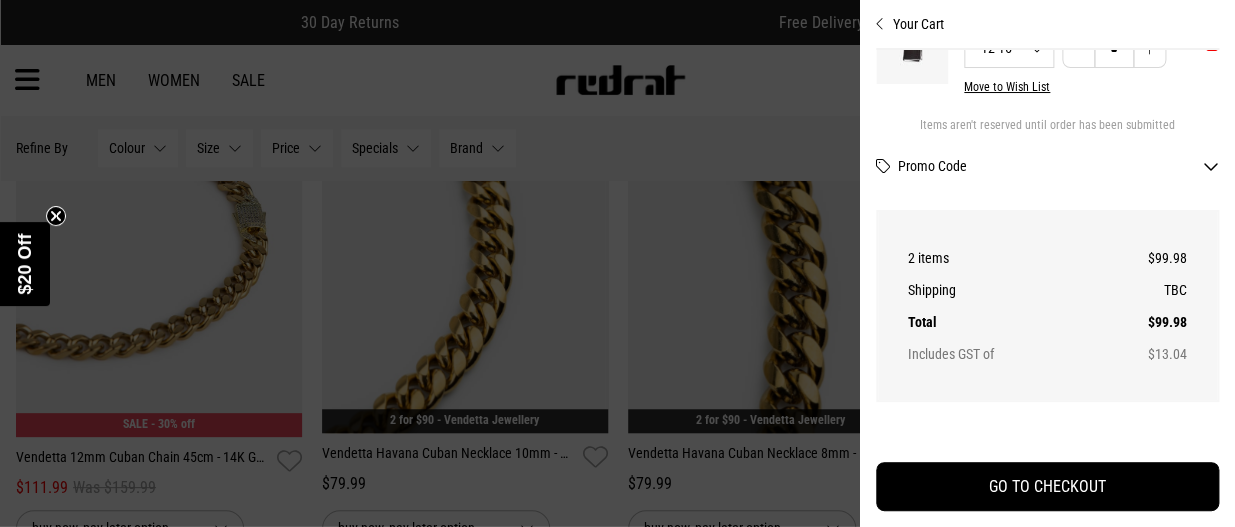 click at bounding box center [1212, 43] 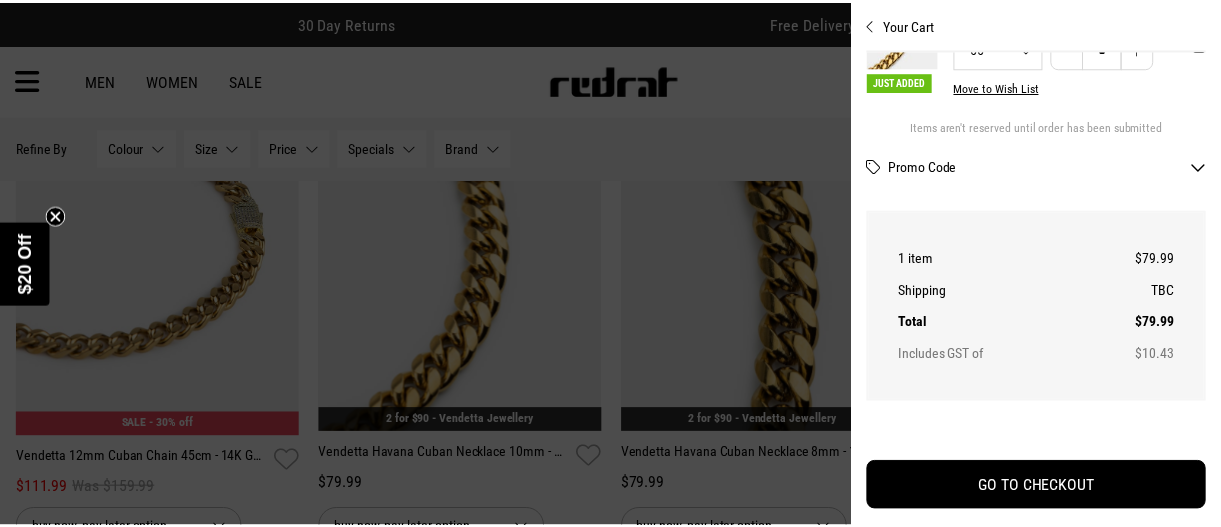 scroll, scrollTop: 109, scrollLeft: 0, axis: vertical 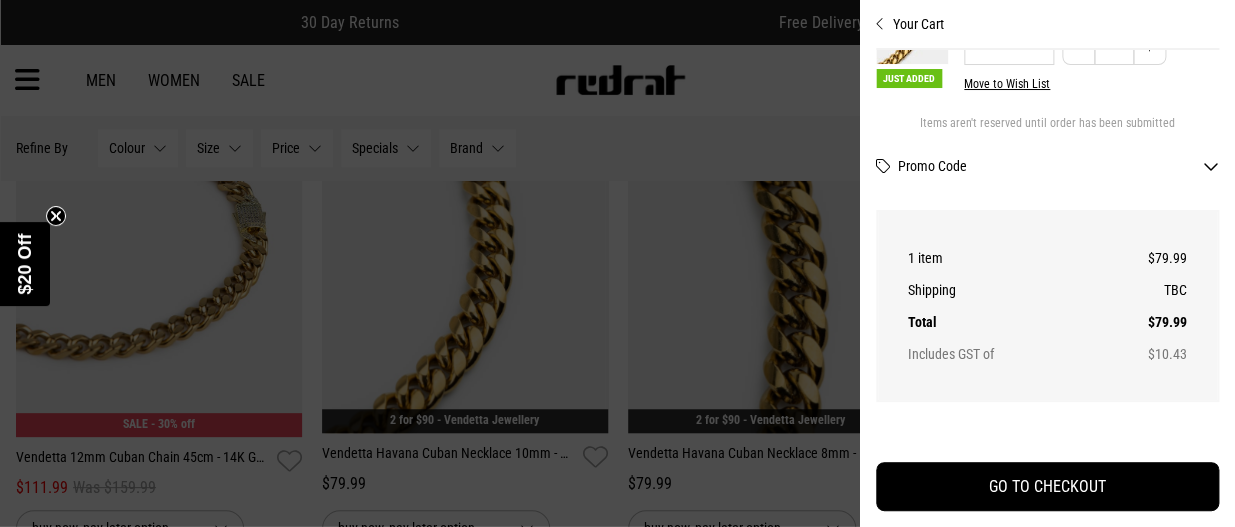 click at bounding box center [1212, 40] 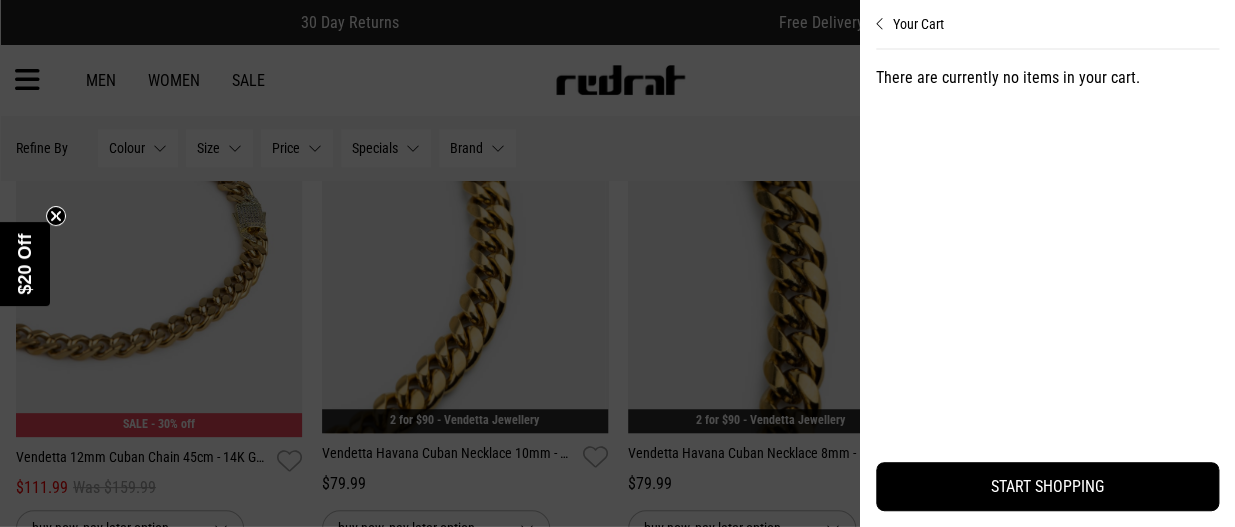 click at bounding box center [617, 263] 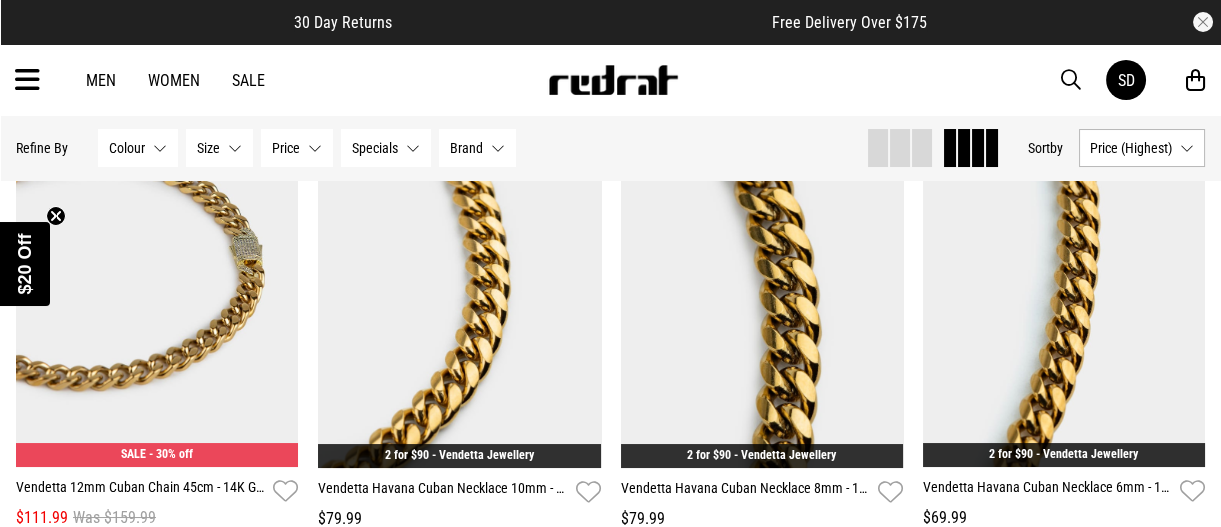 scroll, scrollTop: 320, scrollLeft: 0, axis: vertical 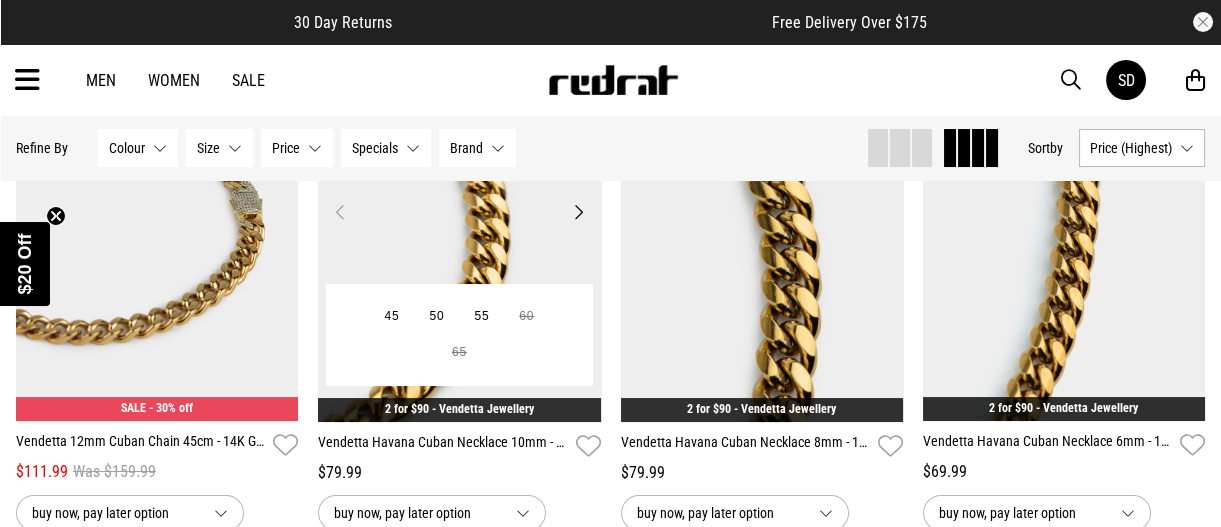 click at bounding box center (459, 224) 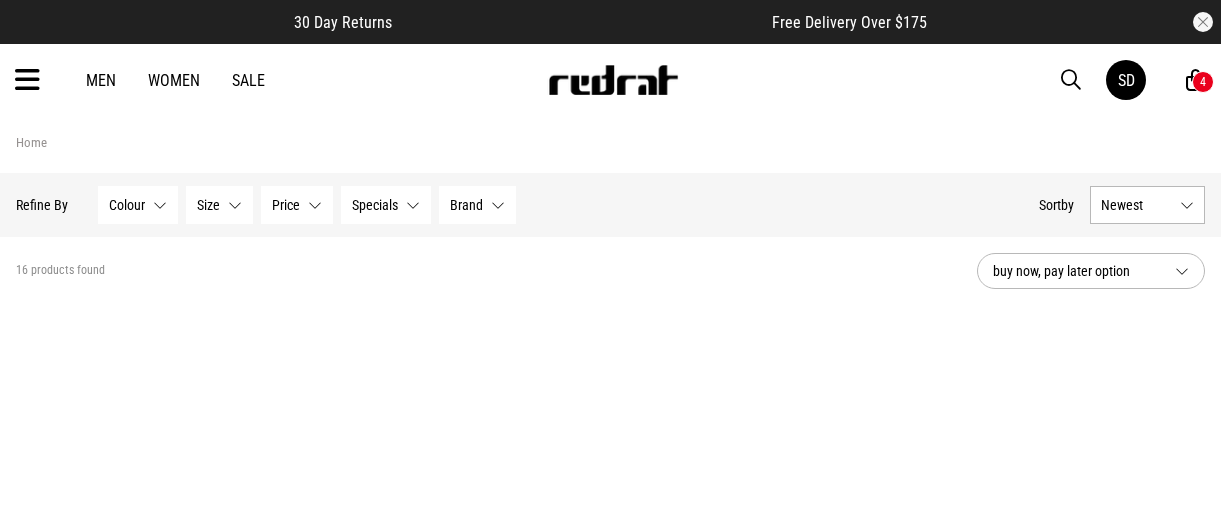 scroll, scrollTop: 1708, scrollLeft: 0, axis: vertical 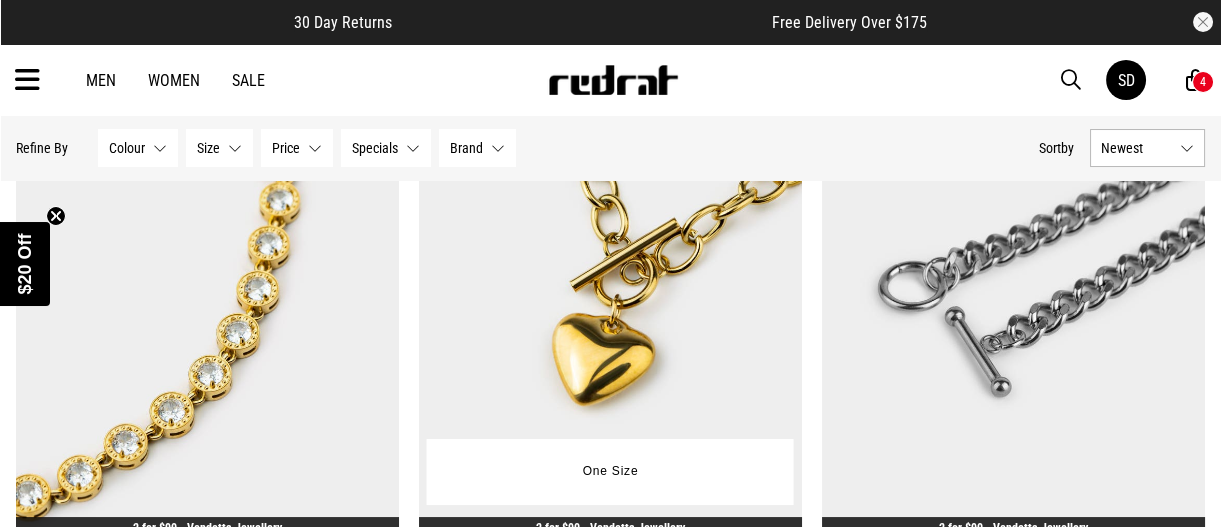 click at bounding box center (610, 273) 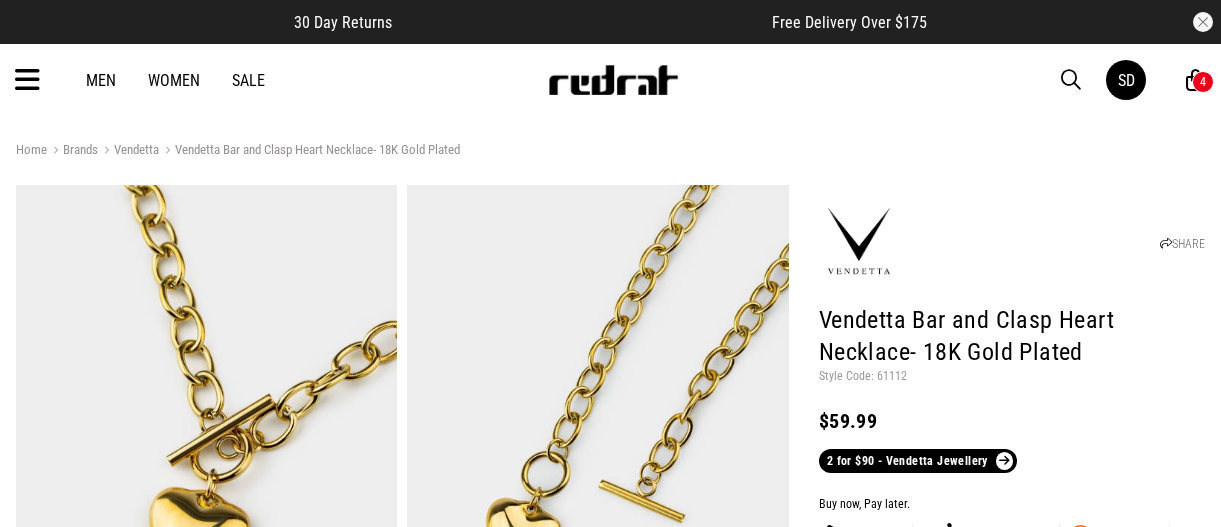 scroll, scrollTop: 0, scrollLeft: 0, axis: both 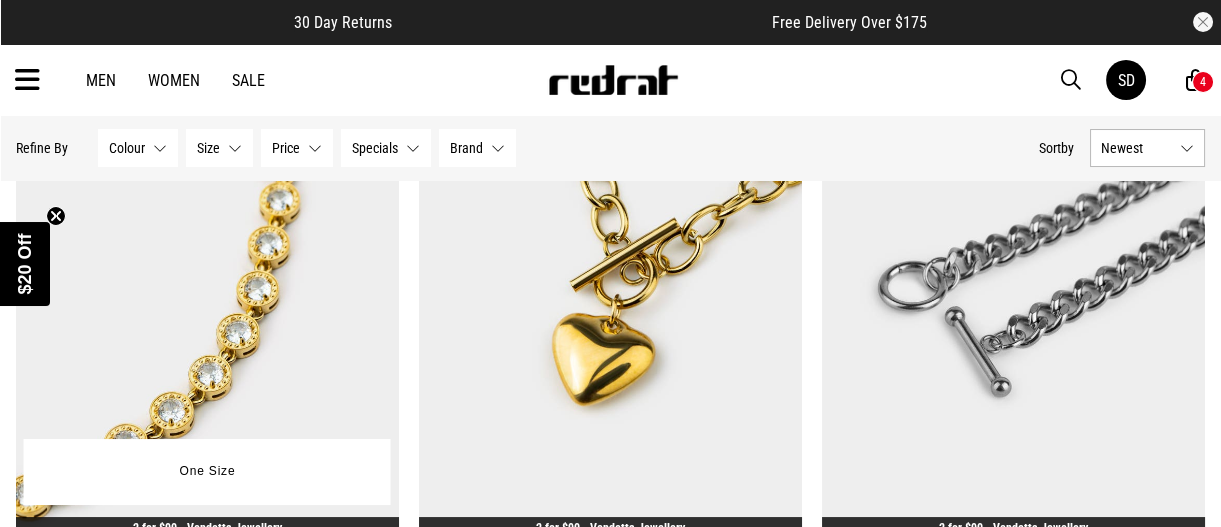 click at bounding box center (207, 273) 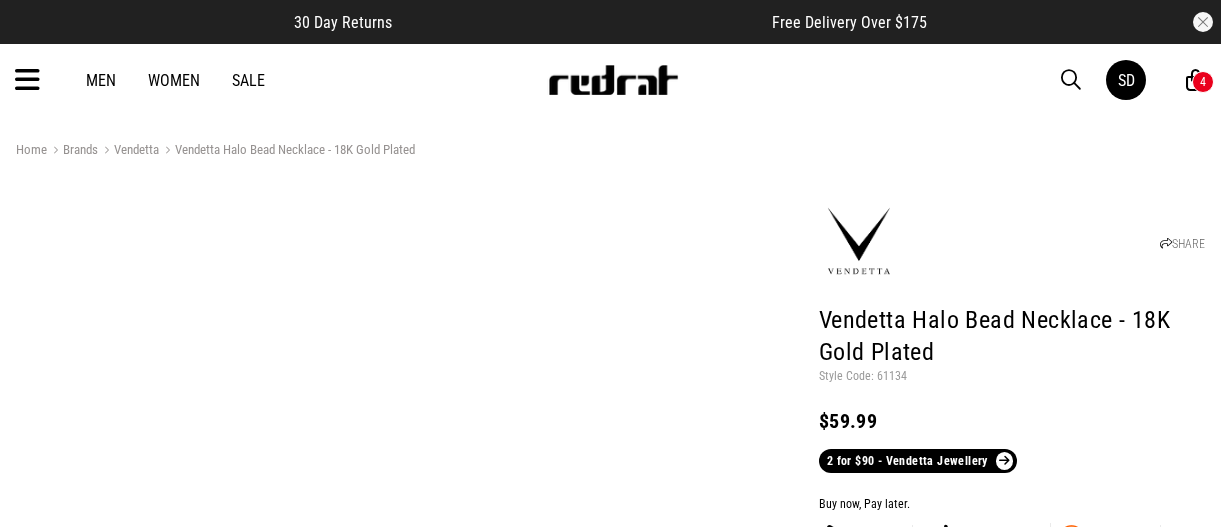 scroll, scrollTop: 0, scrollLeft: 0, axis: both 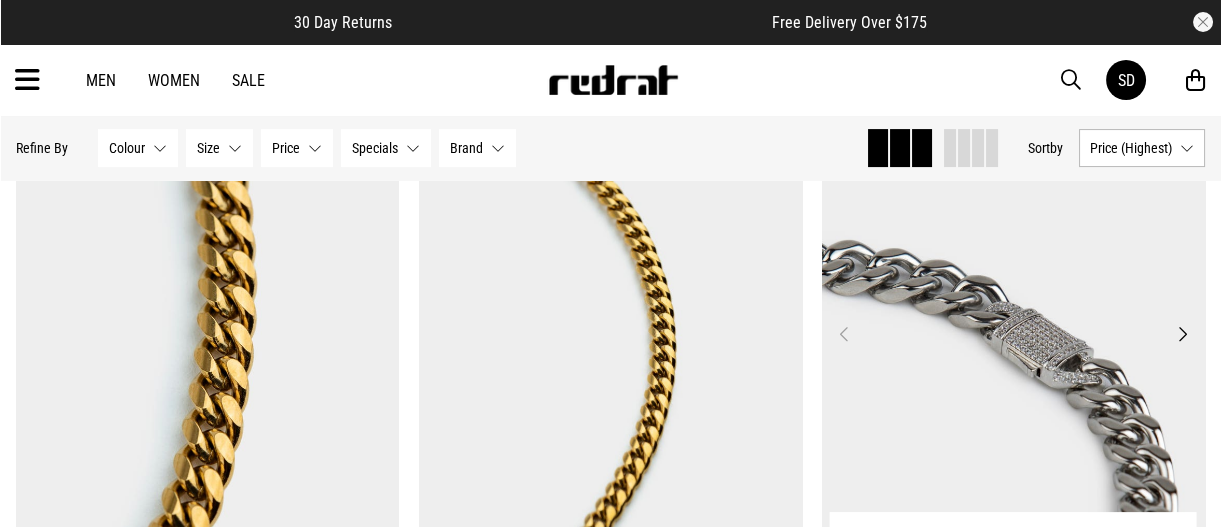 click on "Next" at bounding box center [1182, 334] 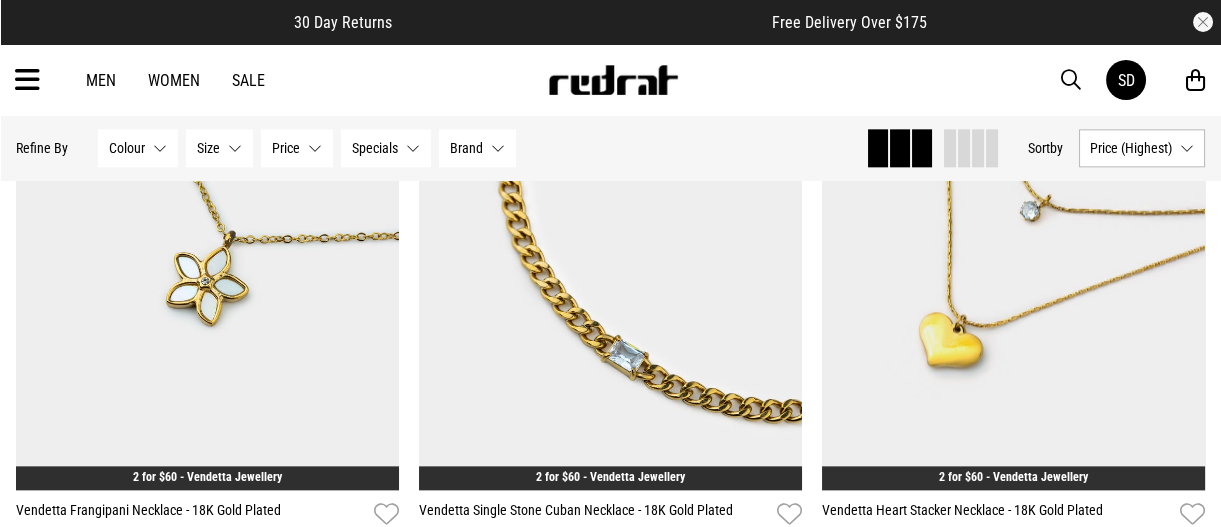 scroll, scrollTop: 4500, scrollLeft: 0, axis: vertical 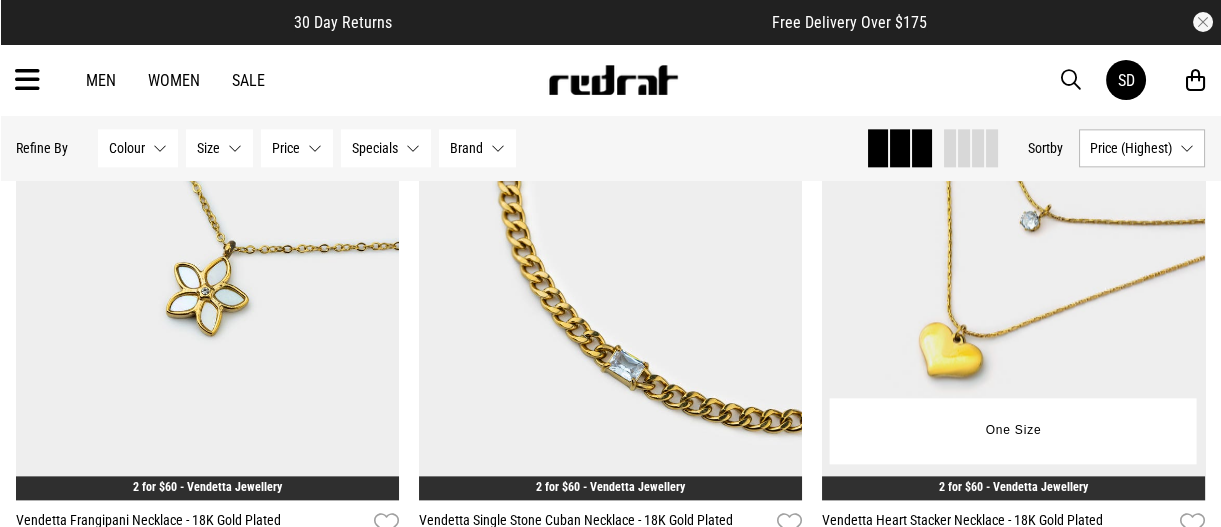click on "2 for $60 - Vendetta Jewellery" at bounding box center [1013, 487] 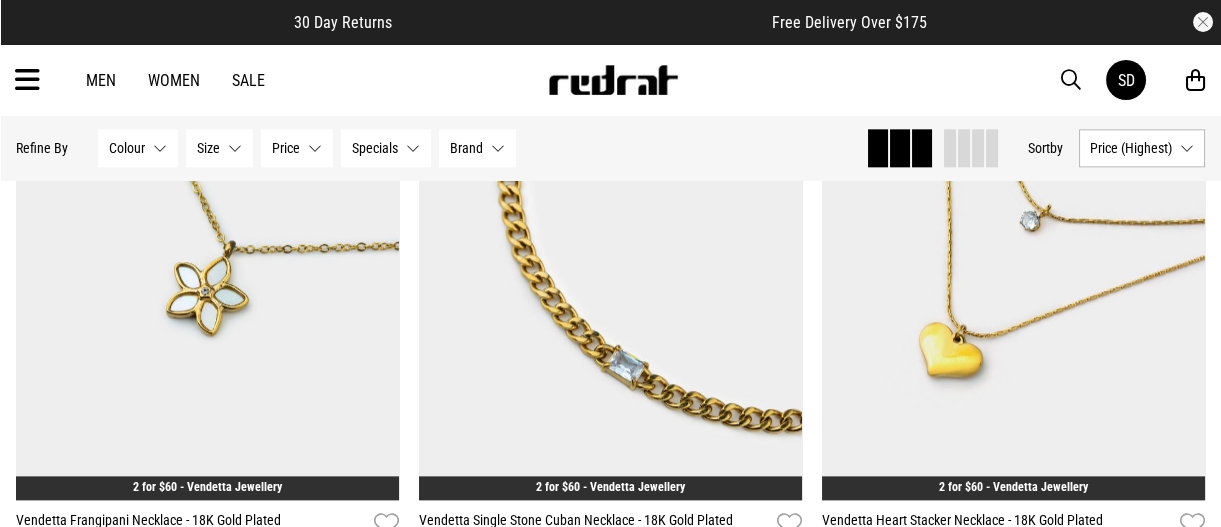 click at bounding box center (27, 80) 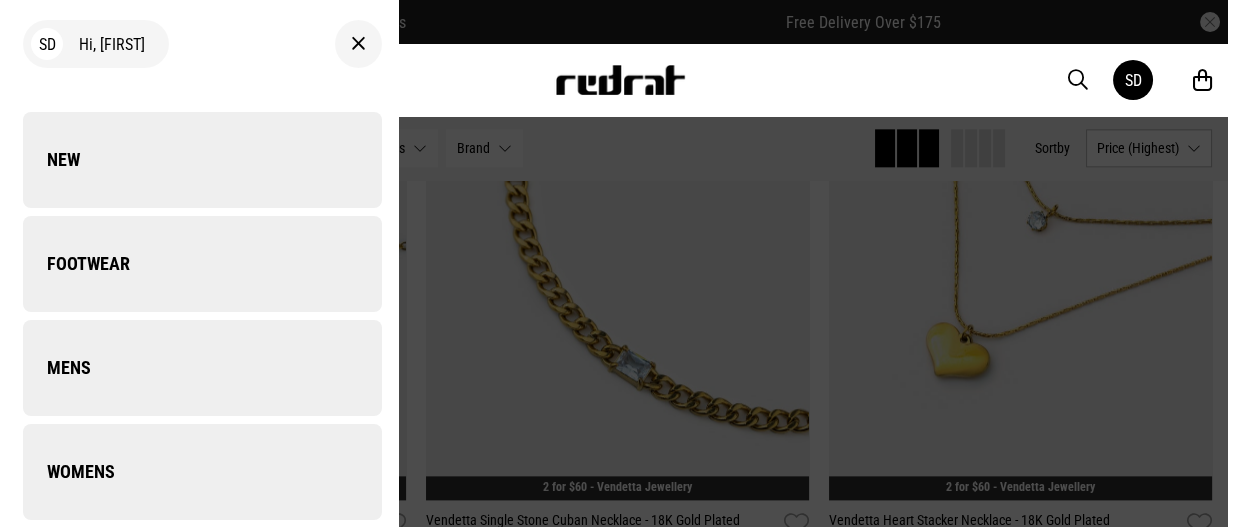 scroll, scrollTop: 4538, scrollLeft: 0, axis: vertical 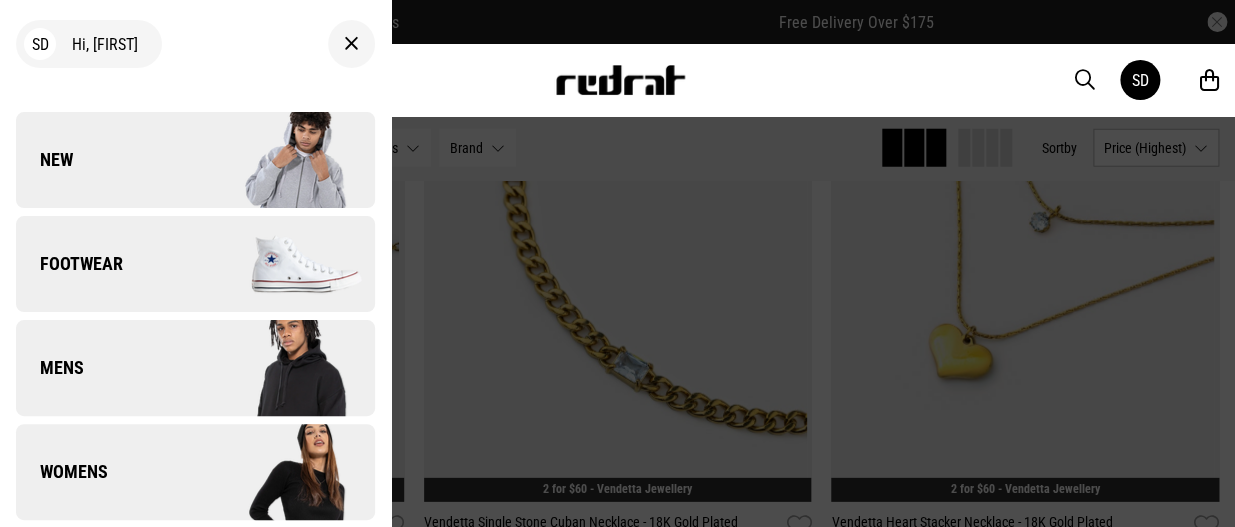click on "New" at bounding box center (195, 160) 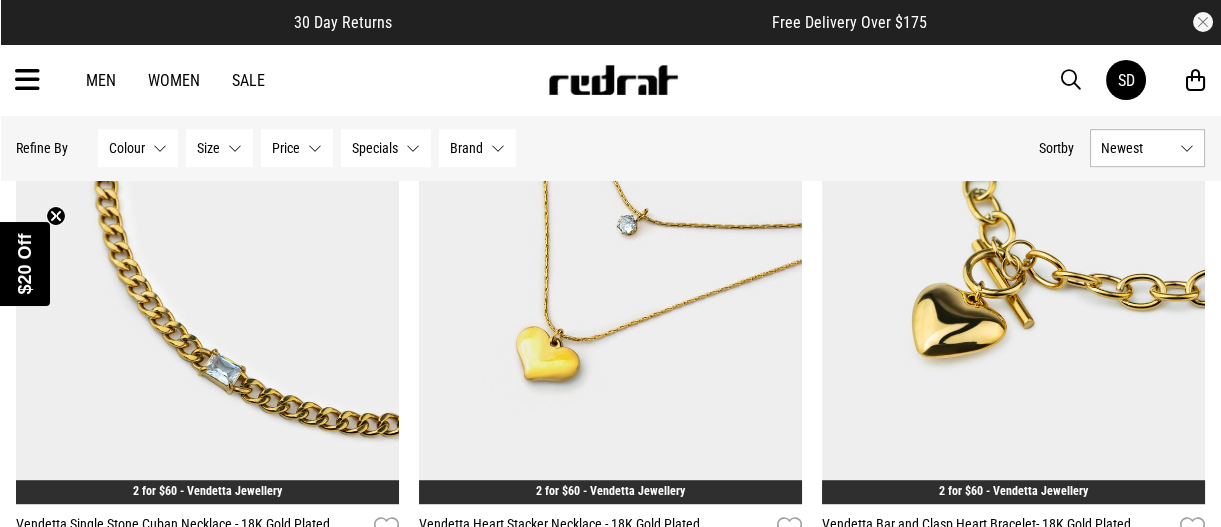 scroll, scrollTop: 2413, scrollLeft: 0, axis: vertical 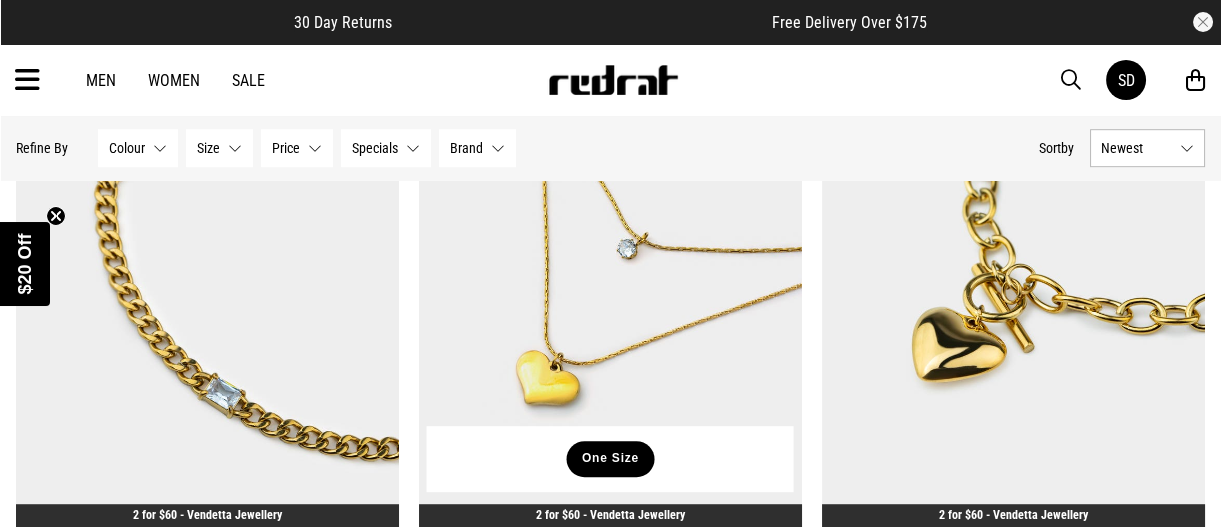 click on "One Size" at bounding box center [610, 459] 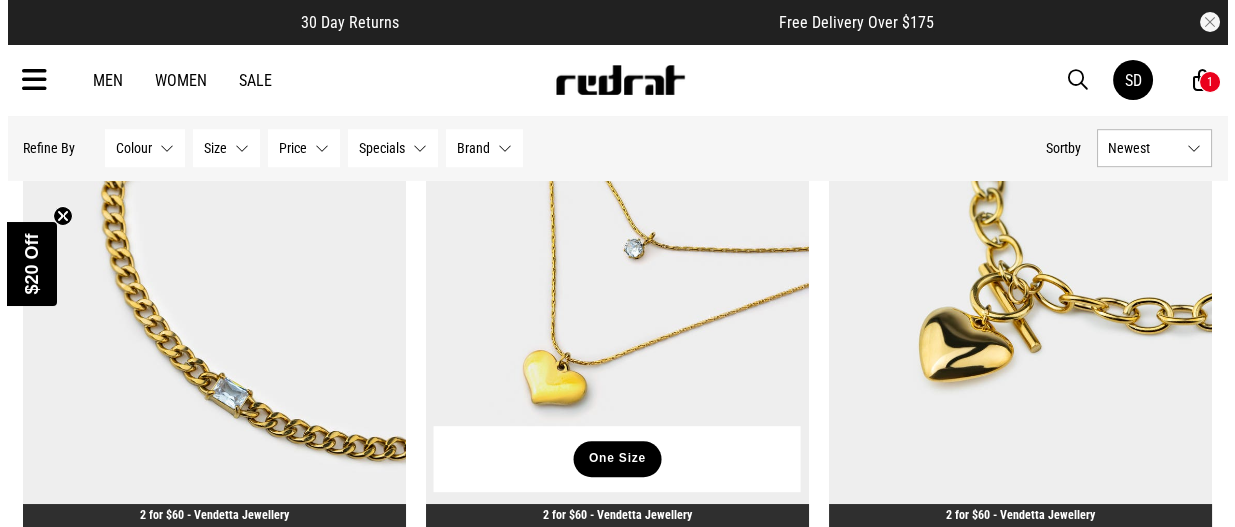 scroll, scrollTop: 2408, scrollLeft: 0, axis: vertical 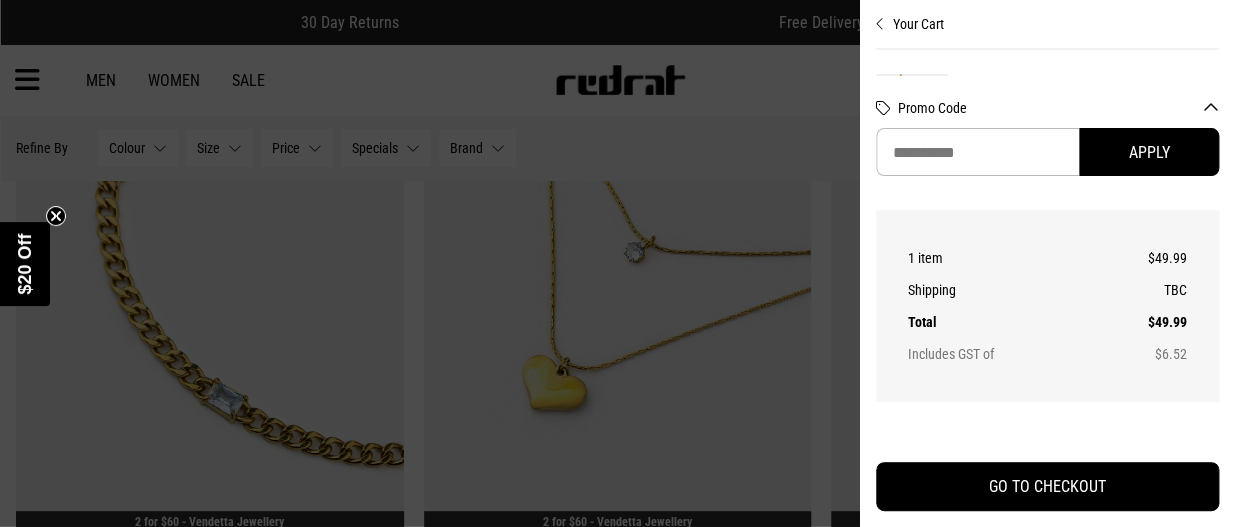 click at bounding box center [617, 263] 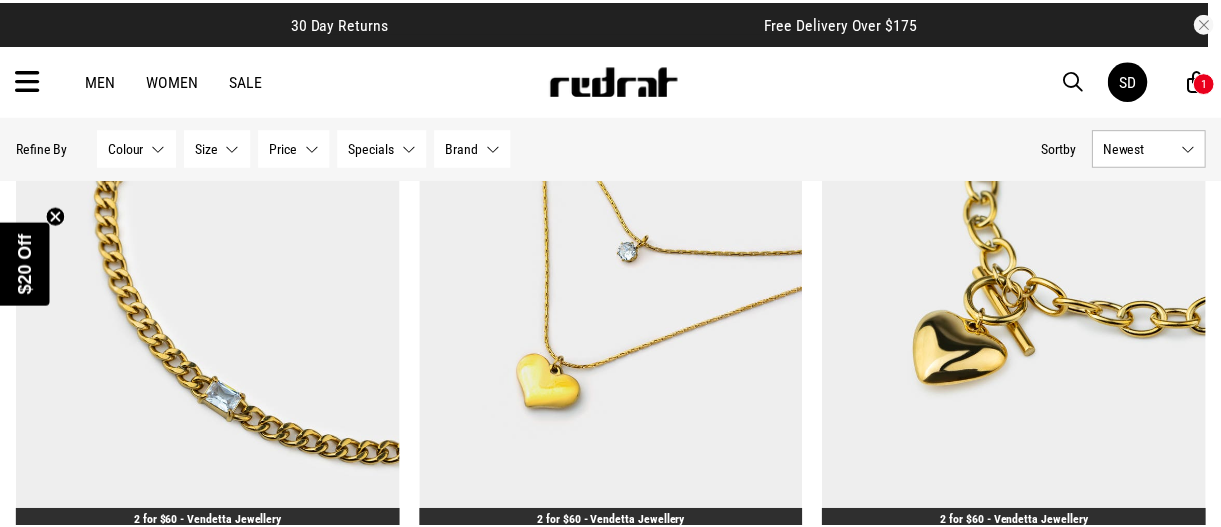 scroll, scrollTop: 2389, scrollLeft: 0, axis: vertical 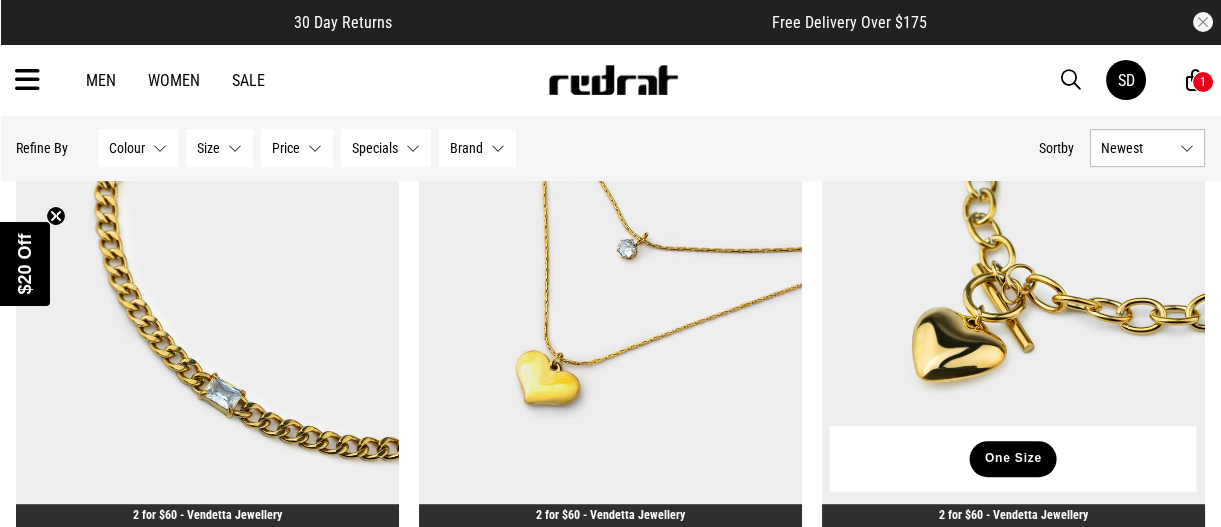 click on "One Size" at bounding box center [1013, 459] 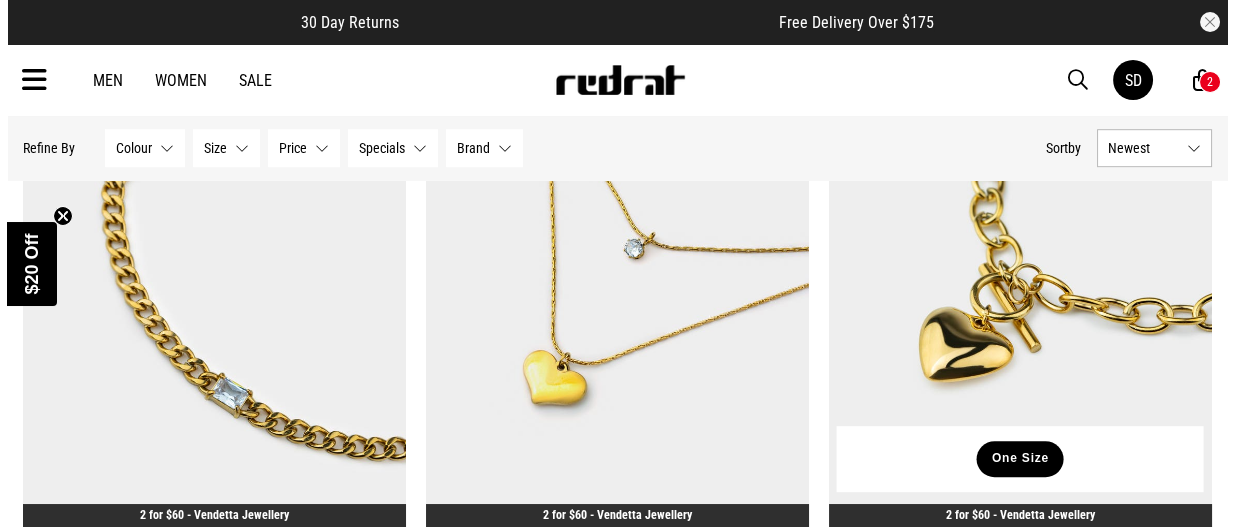 scroll, scrollTop: 2408, scrollLeft: 0, axis: vertical 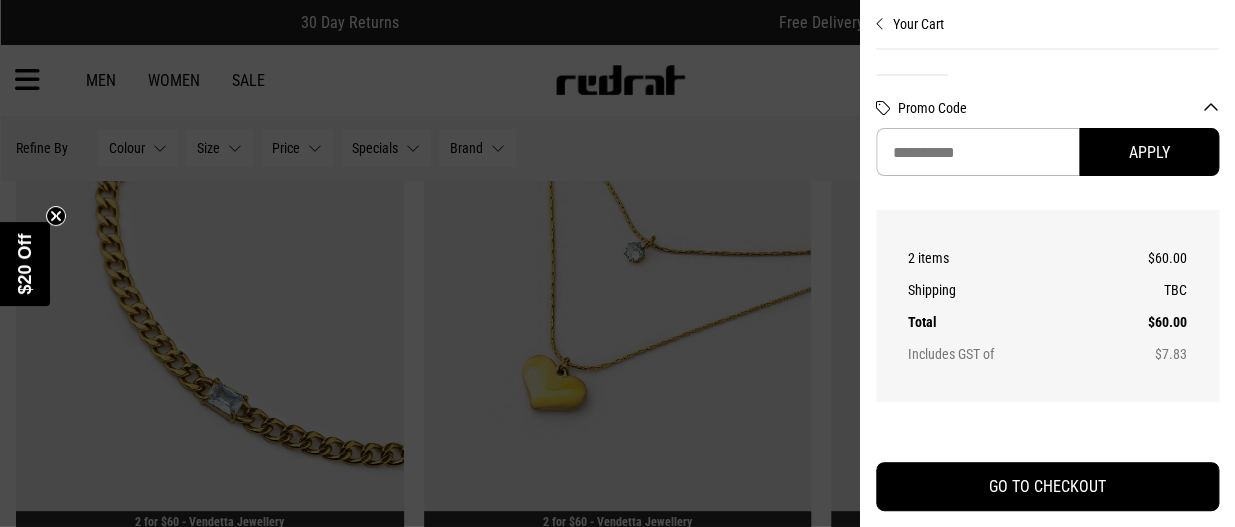 click at bounding box center [617, 263] 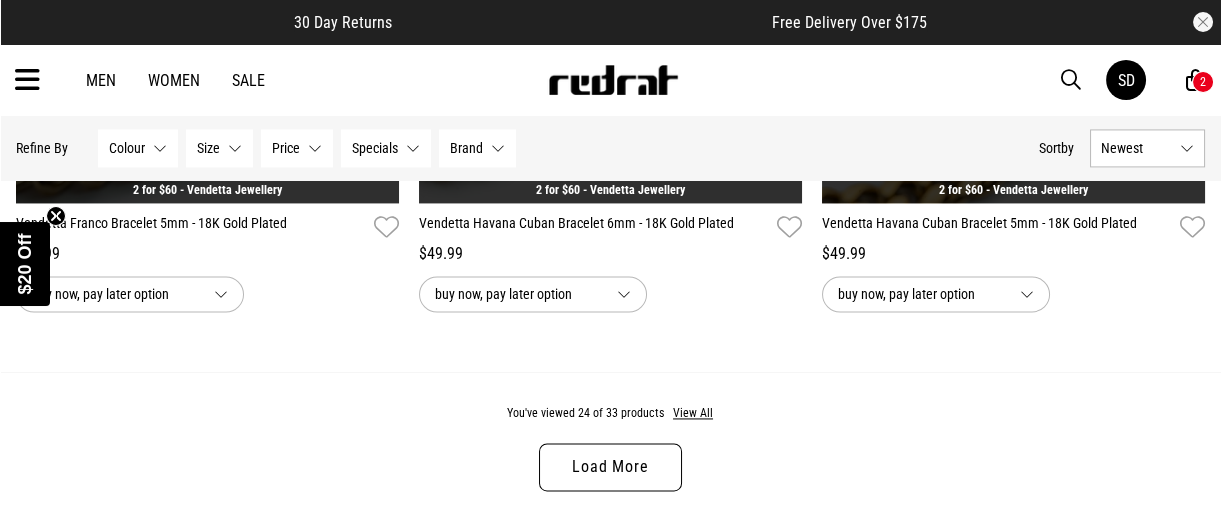 scroll, scrollTop: 5522, scrollLeft: 0, axis: vertical 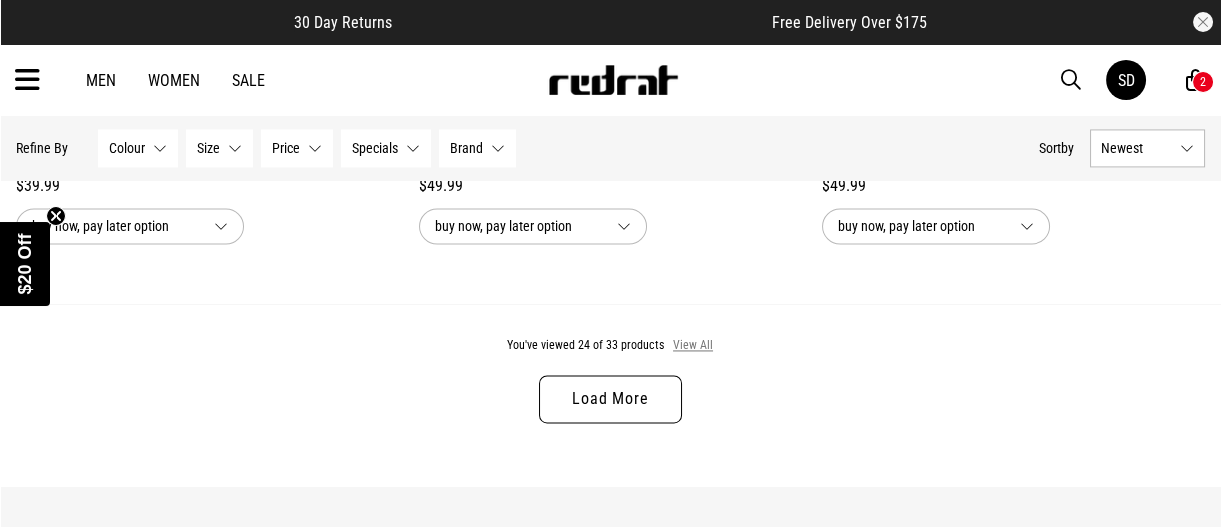 click on "View All" at bounding box center [693, 346] 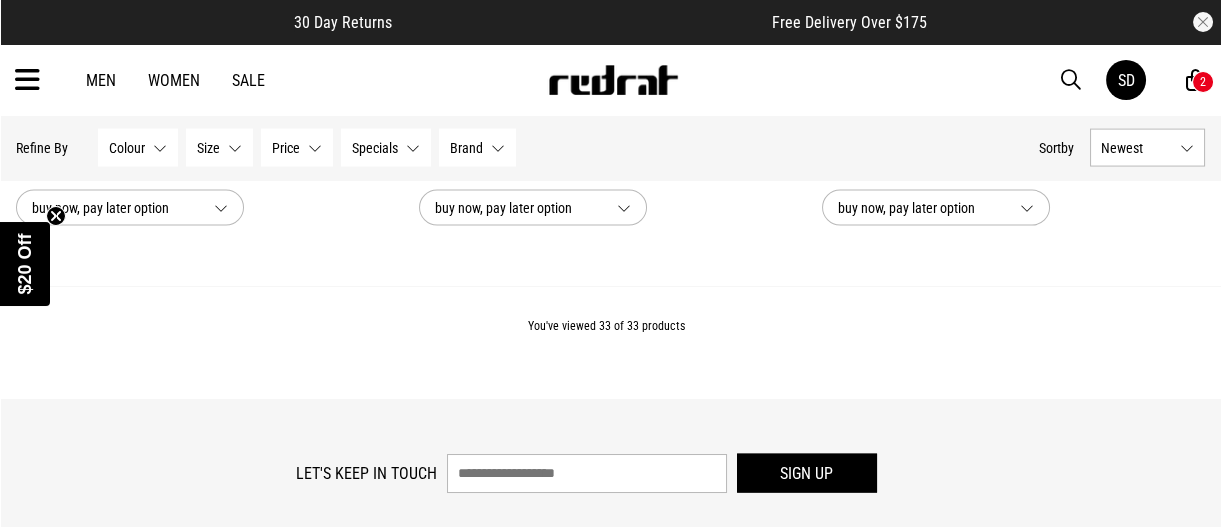 scroll, scrollTop: 7613, scrollLeft: 0, axis: vertical 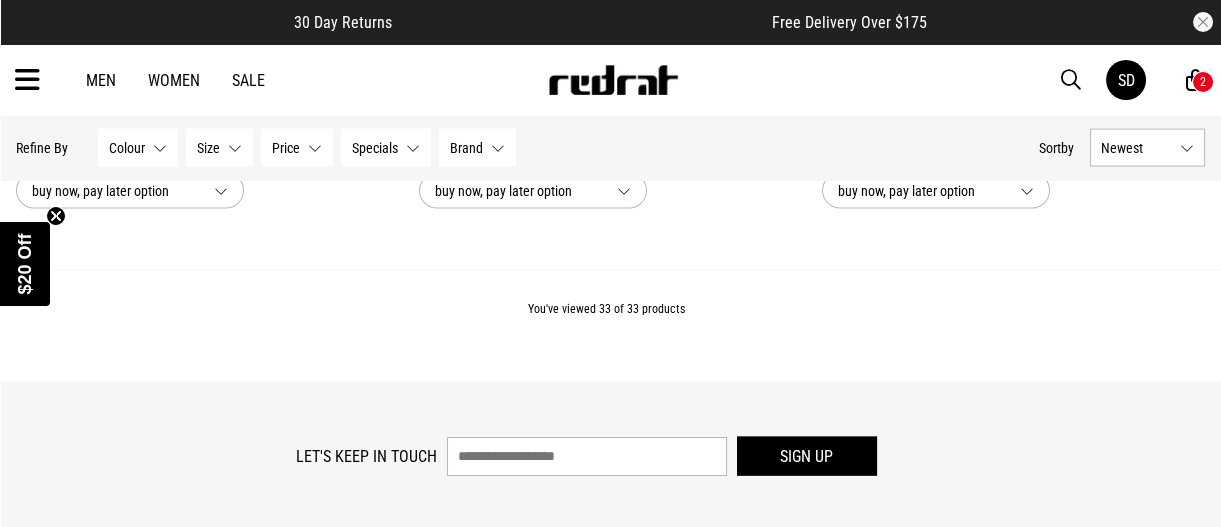 click at bounding box center [27, 80] 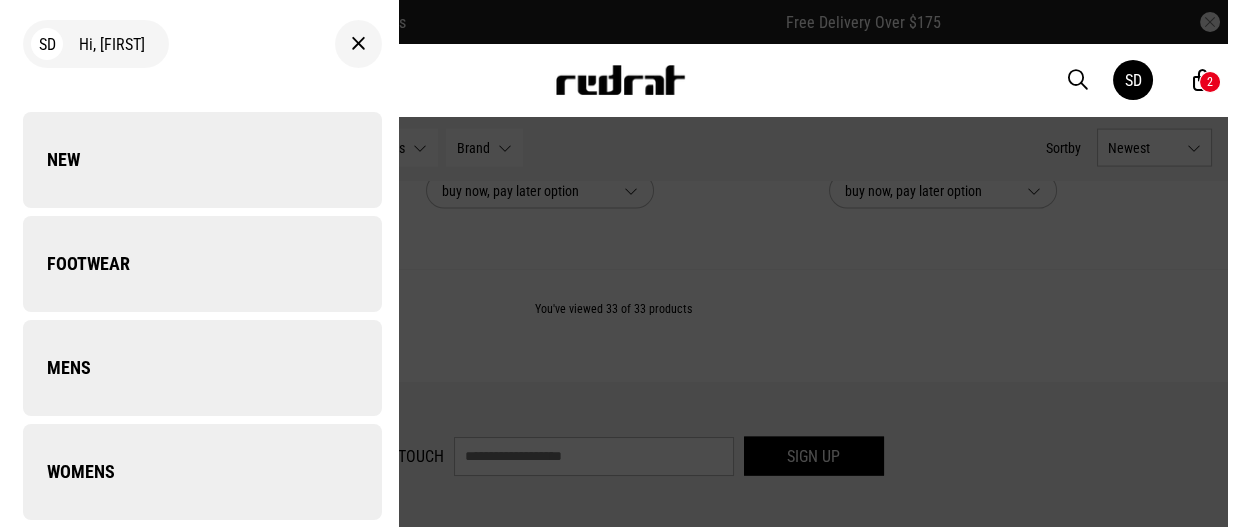 scroll, scrollTop: 7677, scrollLeft: 0, axis: vertical 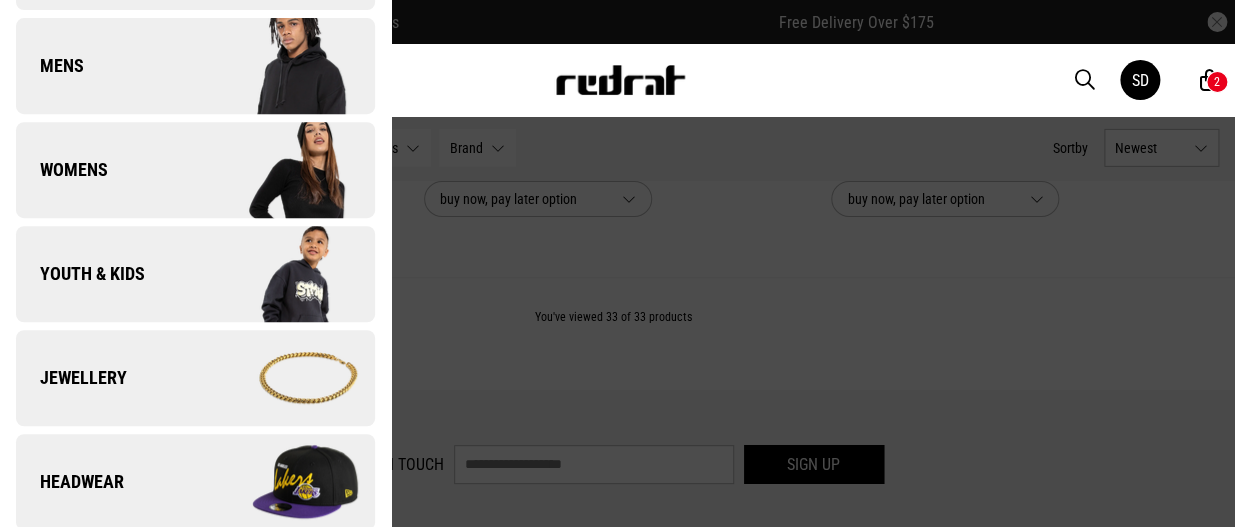 click on "Jewellery" at bounding box center [71, 378] 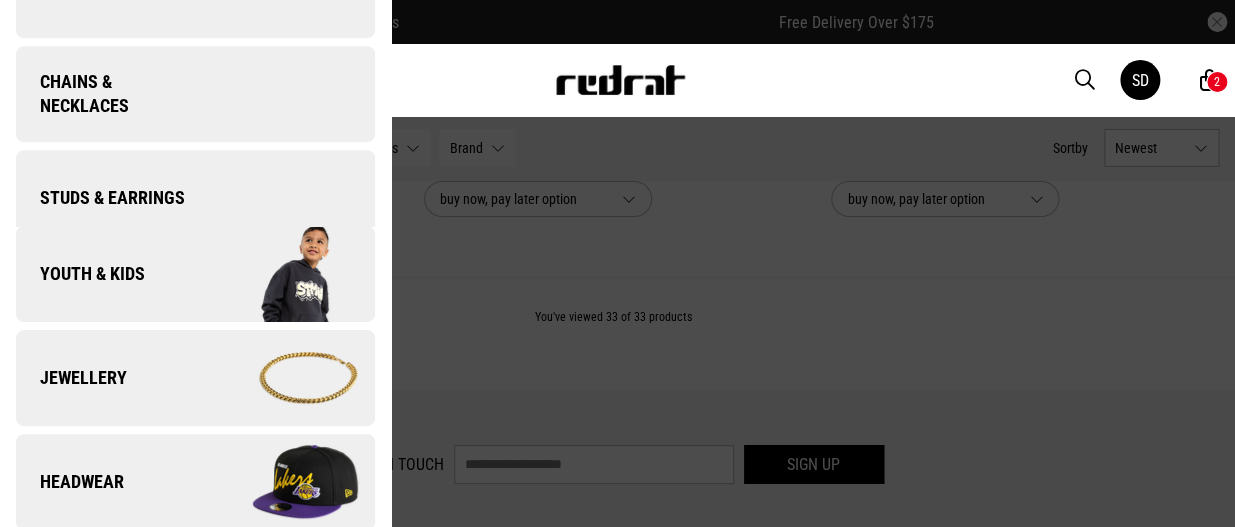 scroll, scrollTop: 0, scrollLeft: 0, axis: both 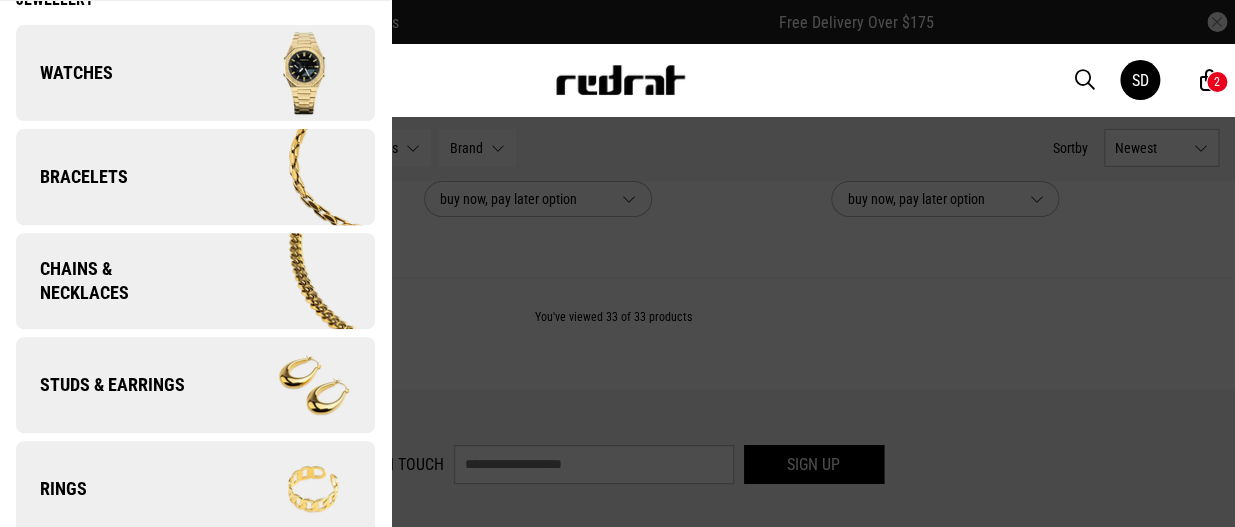 click on "Studs & Earrings" at bounding box center (100, 385) 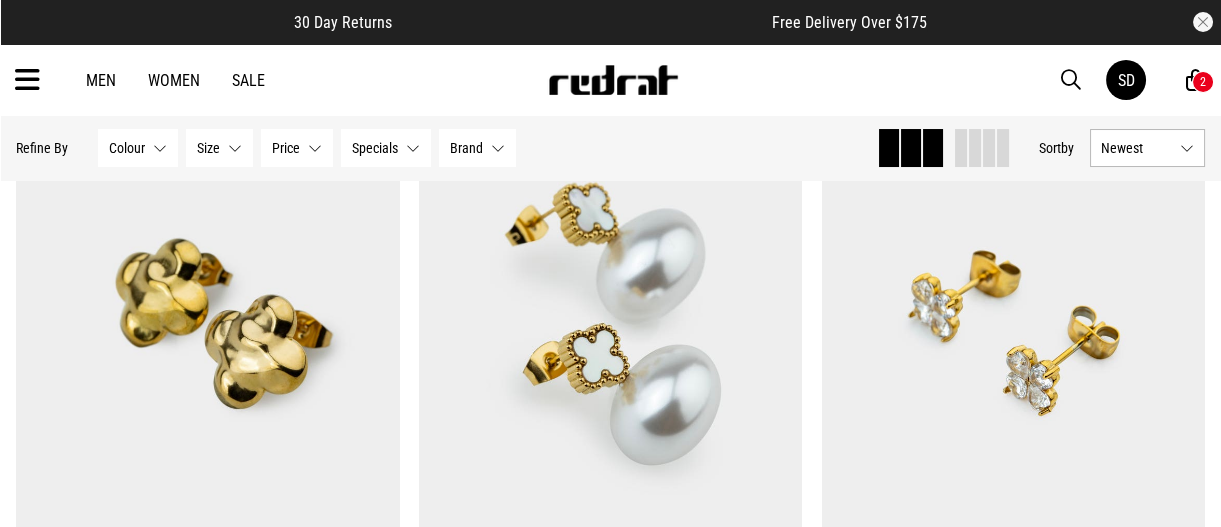 scroll, scrollTop: 297, scrollLeft: 0, axis: vertical 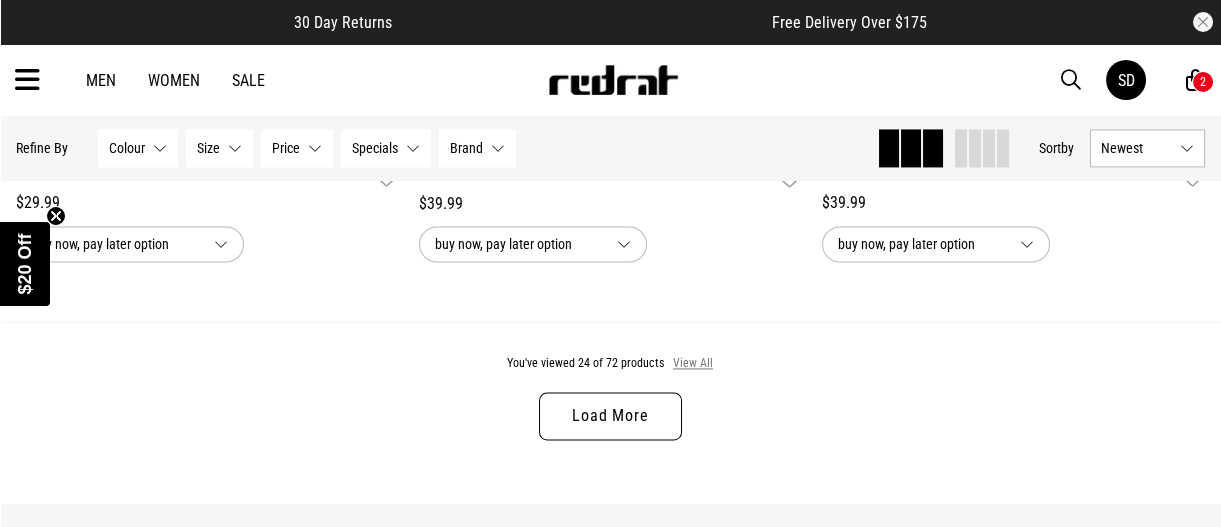 click on "View All" at bounding box center [693, 364] 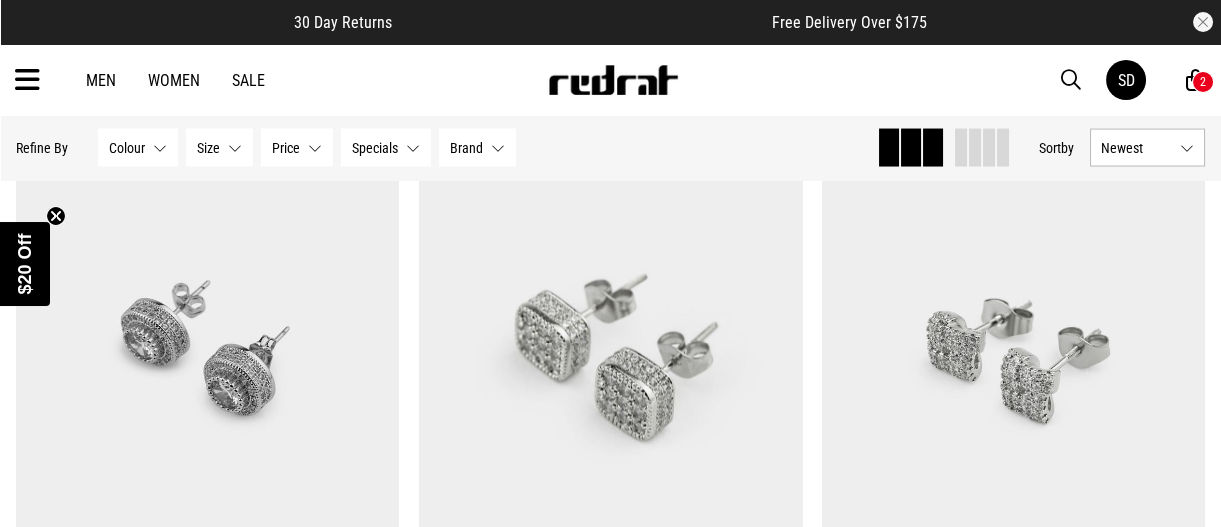 scroll, scrollTop: 7120, scrollLeft: 0, axis: vertical 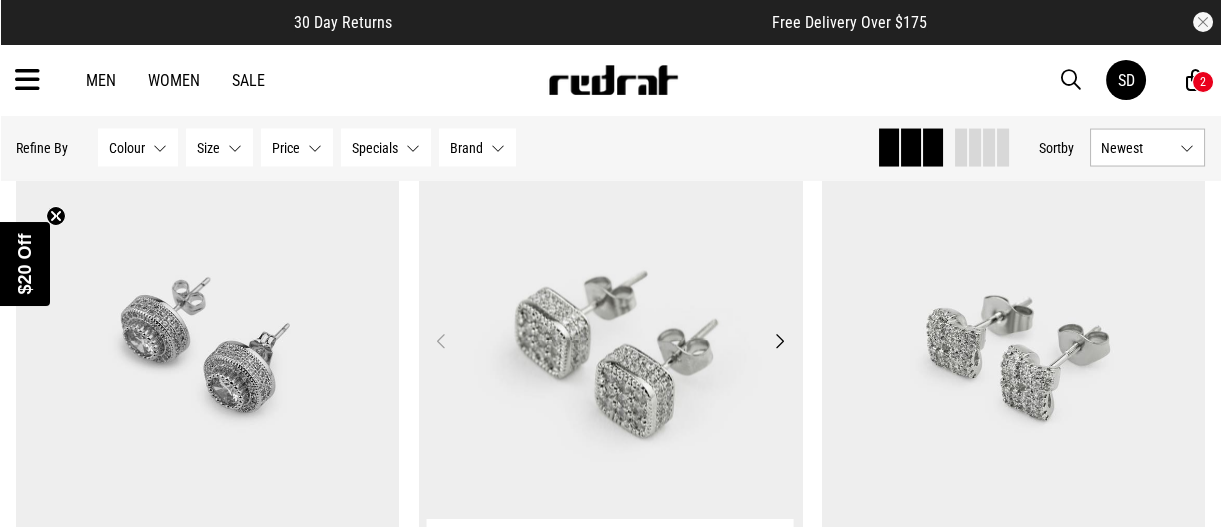 click at bounding box center [610, 353] 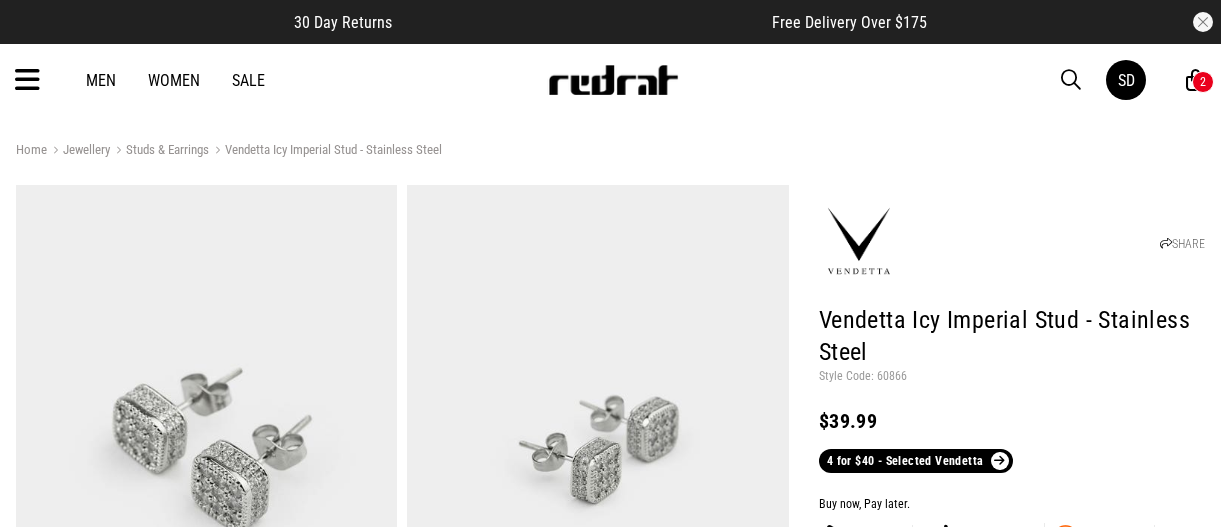 scroll, scrollTop: 0, scrollLeft: 0, axis: both 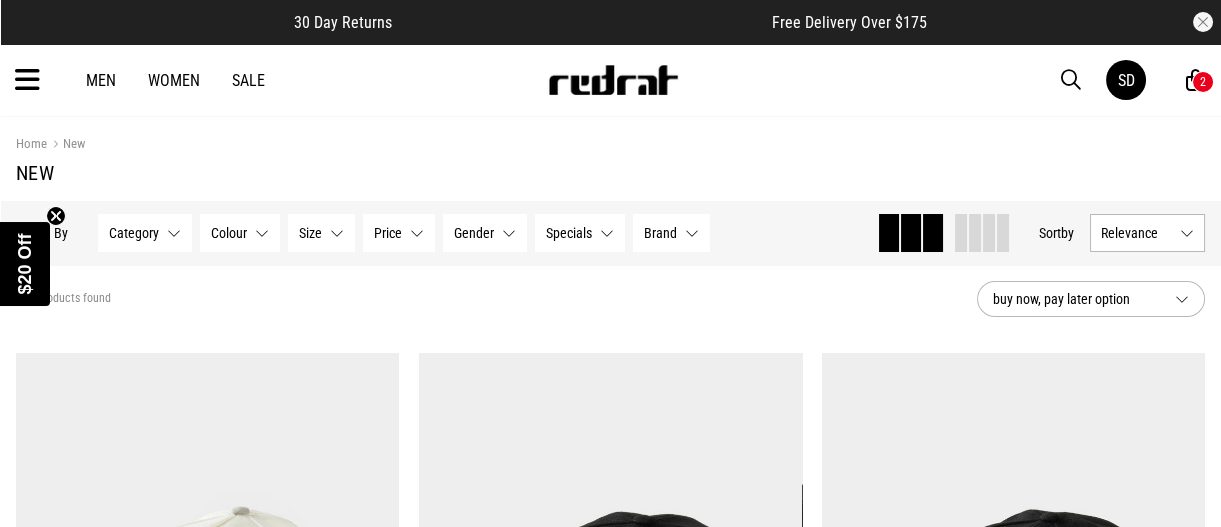 click on "Relevance" at bounding box center (1147, 233) 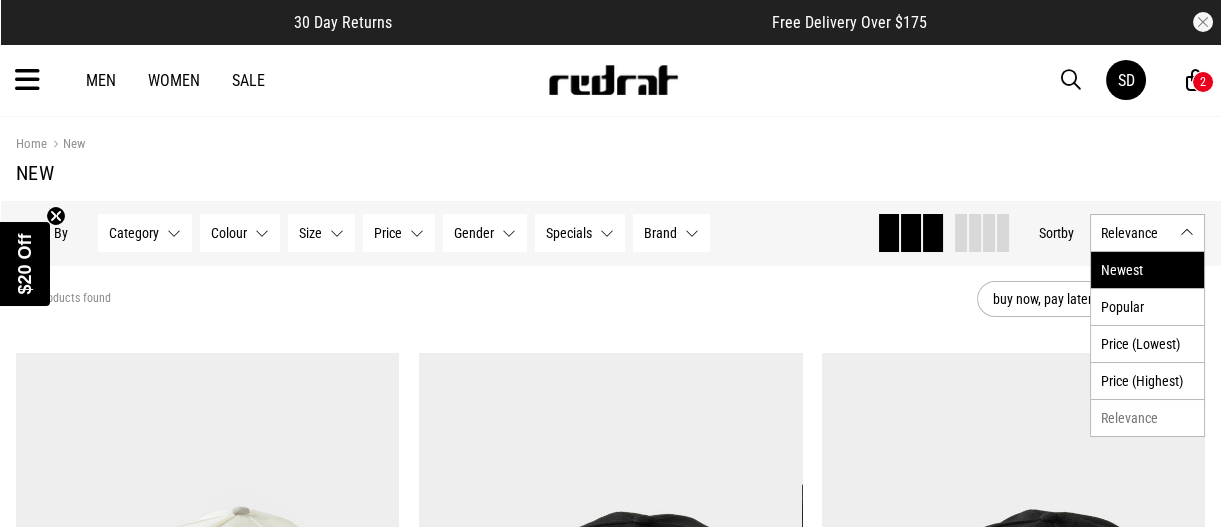 click on "Newest" at bounding box center [1147, 270] 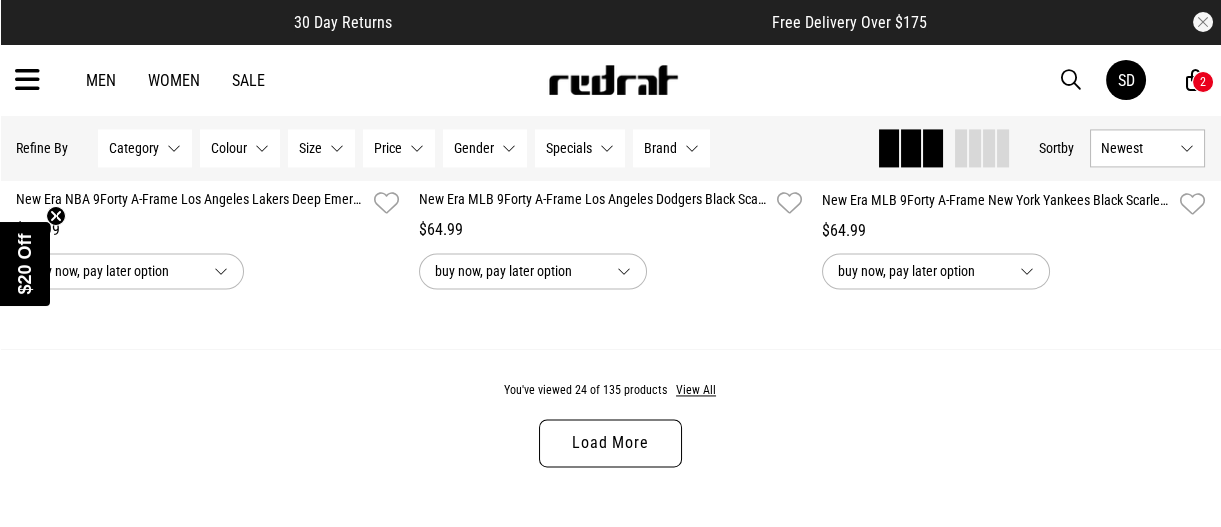 scroll, scrollTop: 5515, scrollLeft: 0, axis: vertical 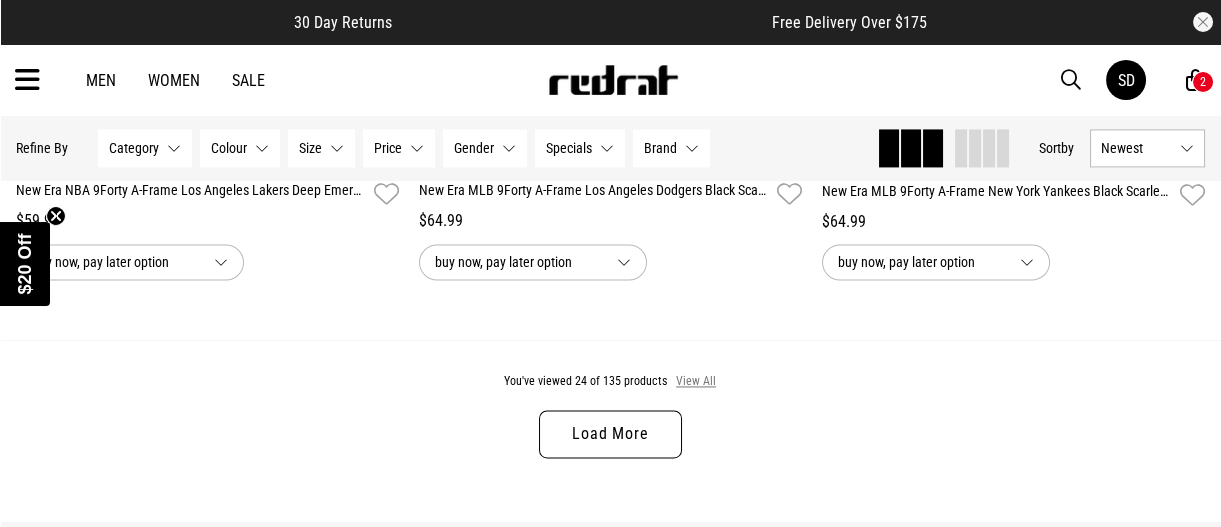 click on "View All" at bounding box center (696, 382) 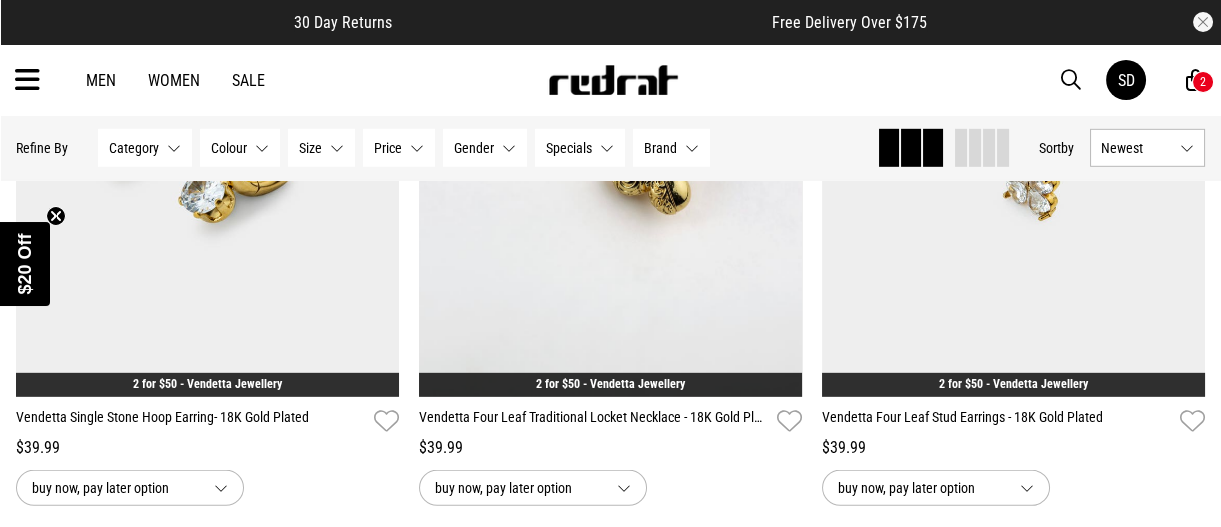 scroll, scrollTop: 10800, scrollLeft: 0, axis: vertical 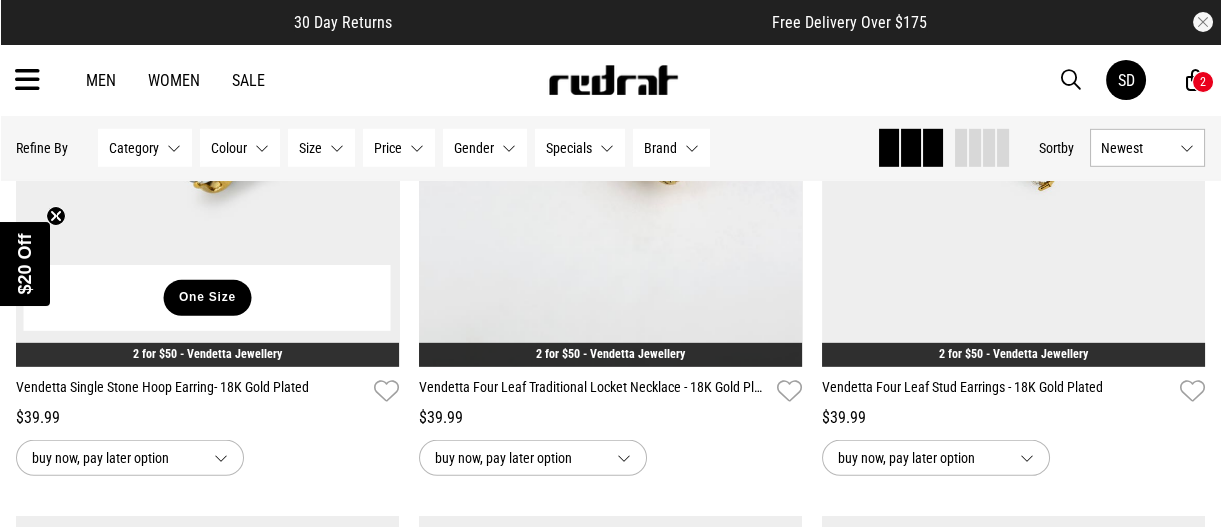 click on "One Size" at bounding box center [207, 298] 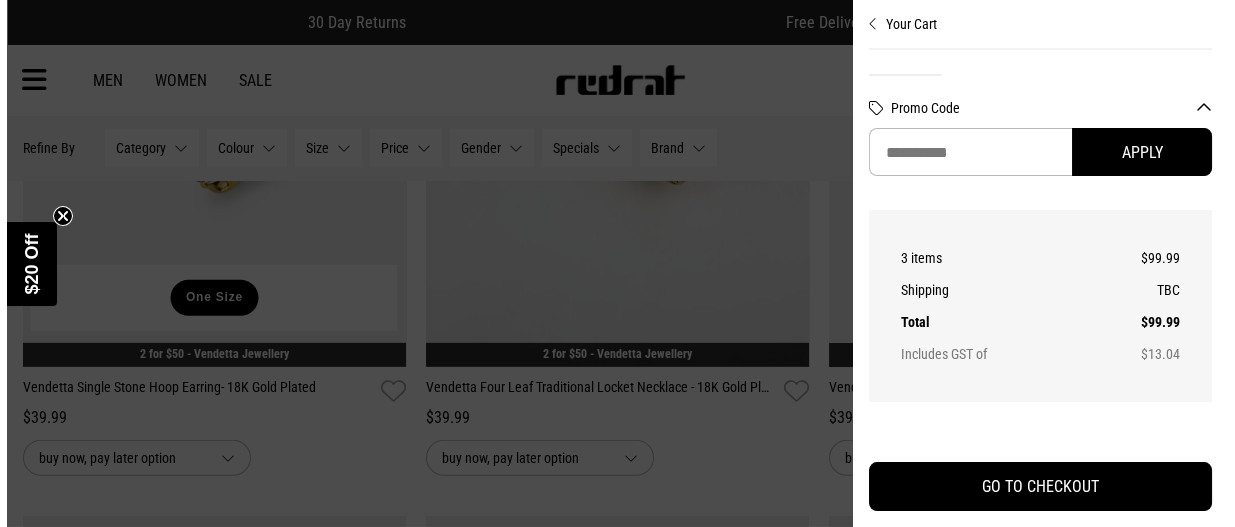 scroll, scrollTop: 10894, scrollLeft: 0, axis: vertical 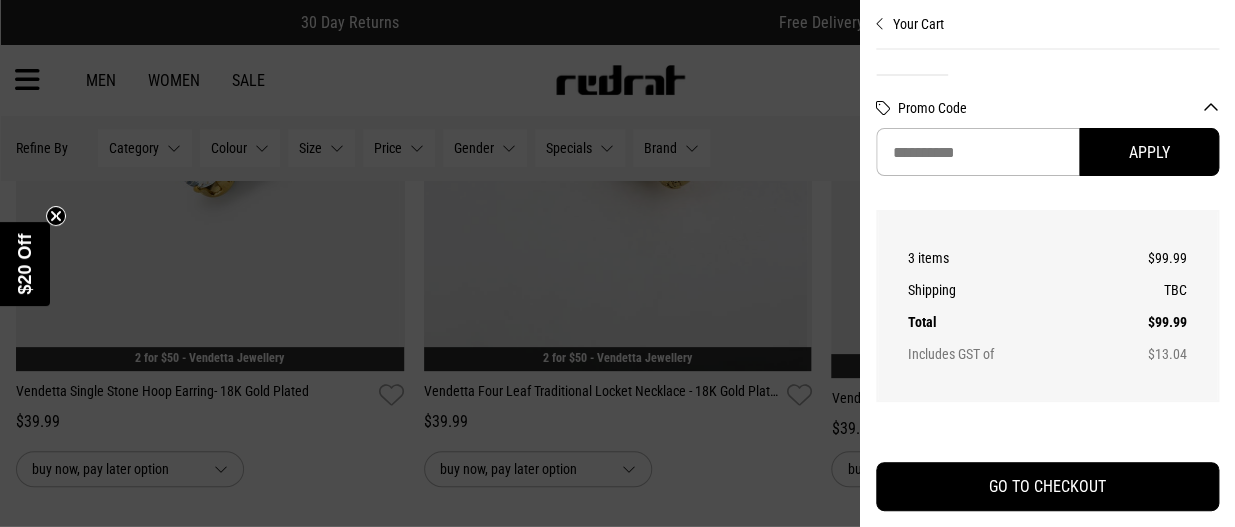 click at bounding box center [617, 263] 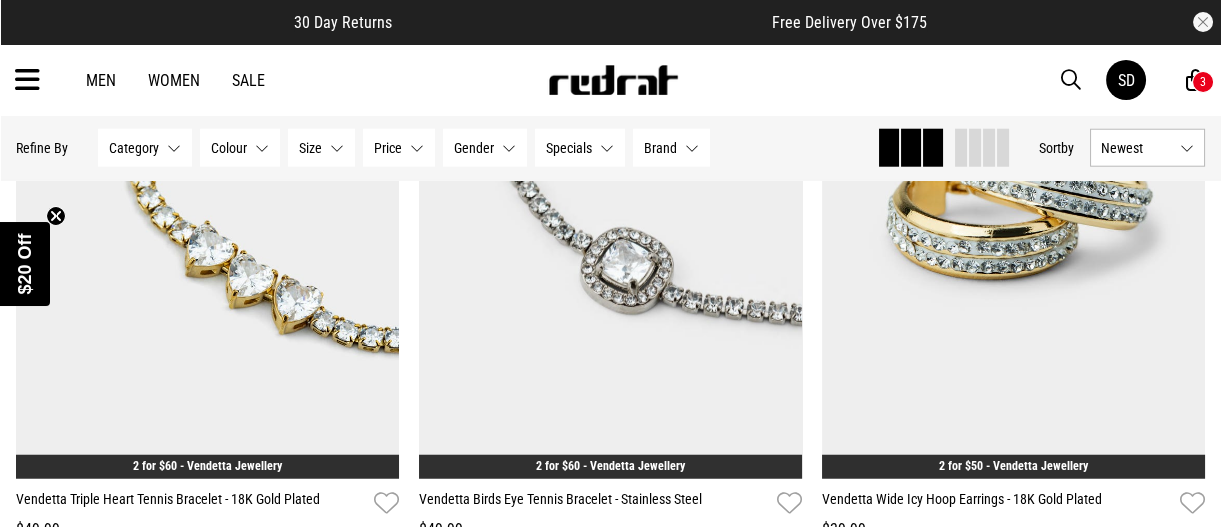 scroll, scrollTop: 9345, scrollLeft: 0, axis: vertical 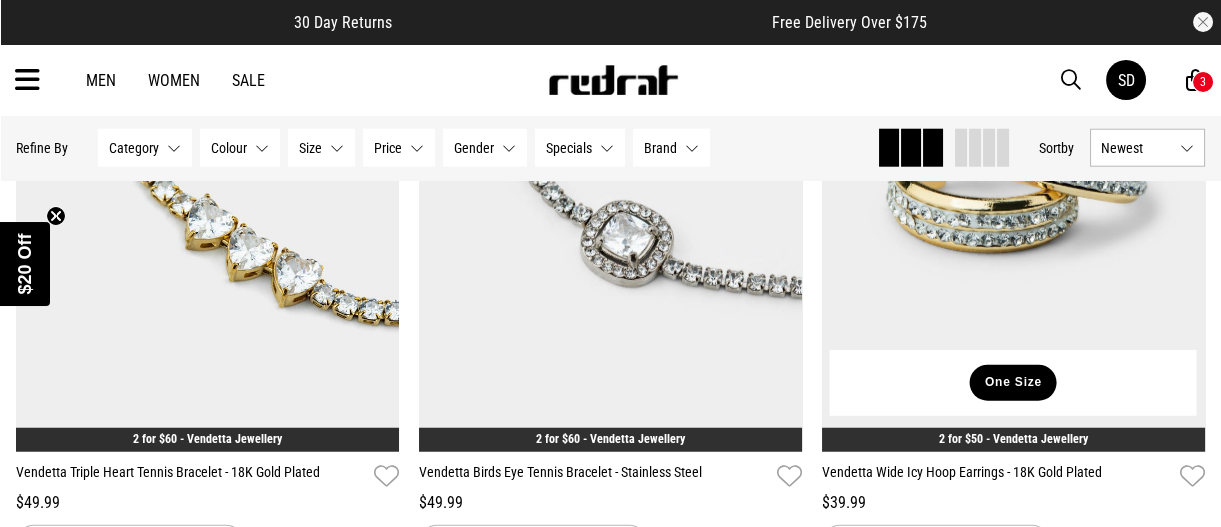 click on "One Size" at bounding box center (1013, 383) 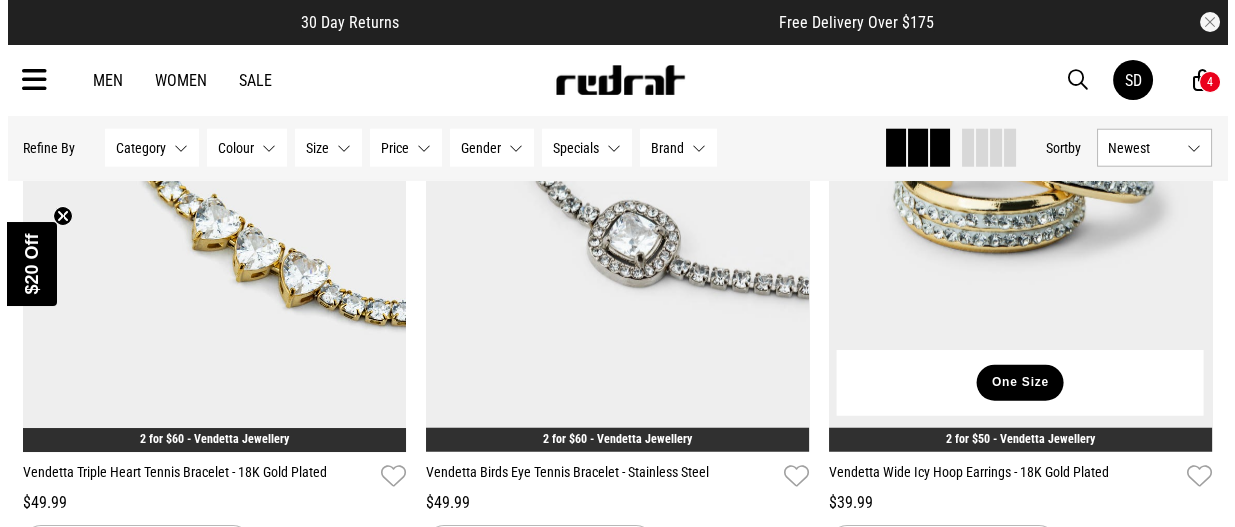 scroll, scrollTop: 9427, scrollLeft: 0, axis: vertical 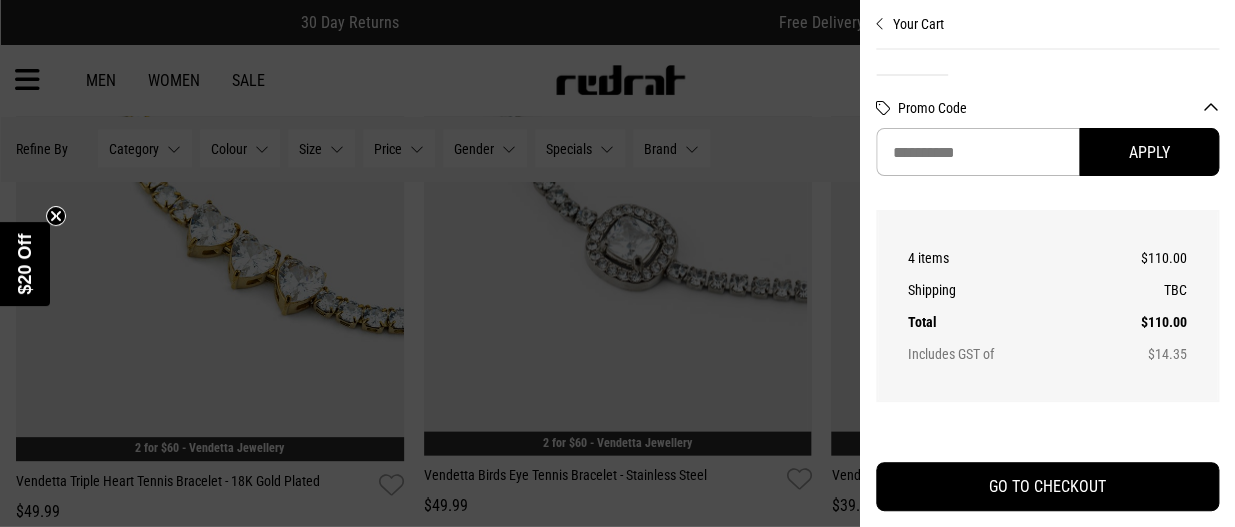 click at bounding box center (617, 263) 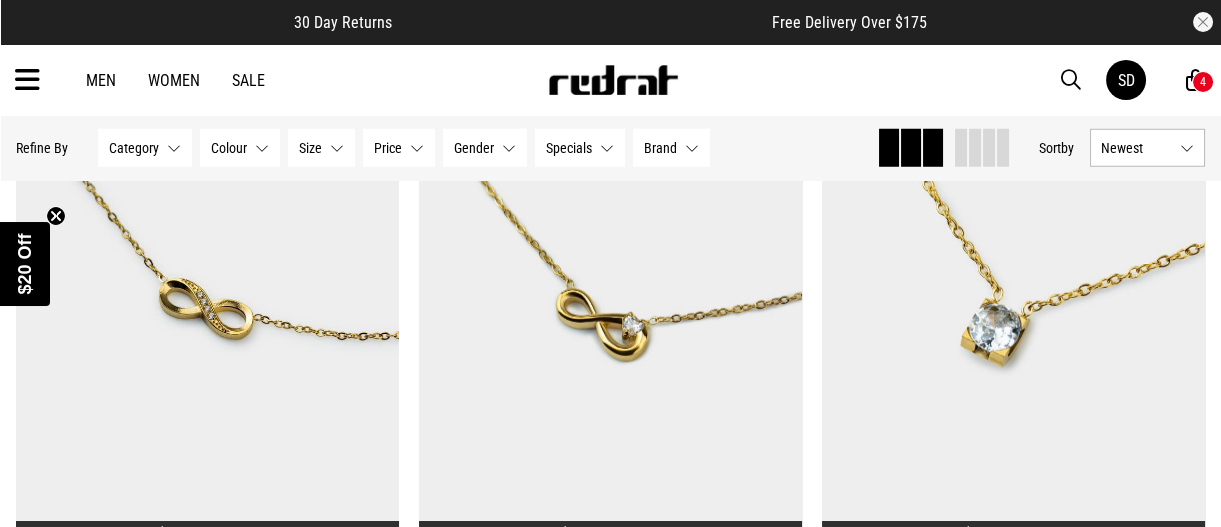 scroll, scrollTop: 9915, scrollLeft: 0, axis: vertical 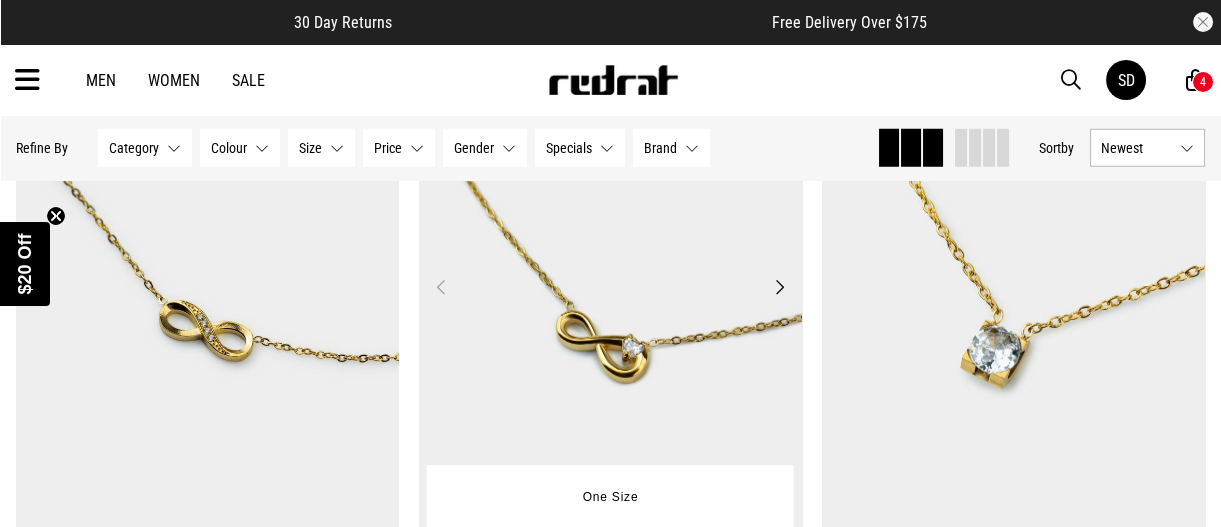 click on "Next" at bounding box center [779, 287] 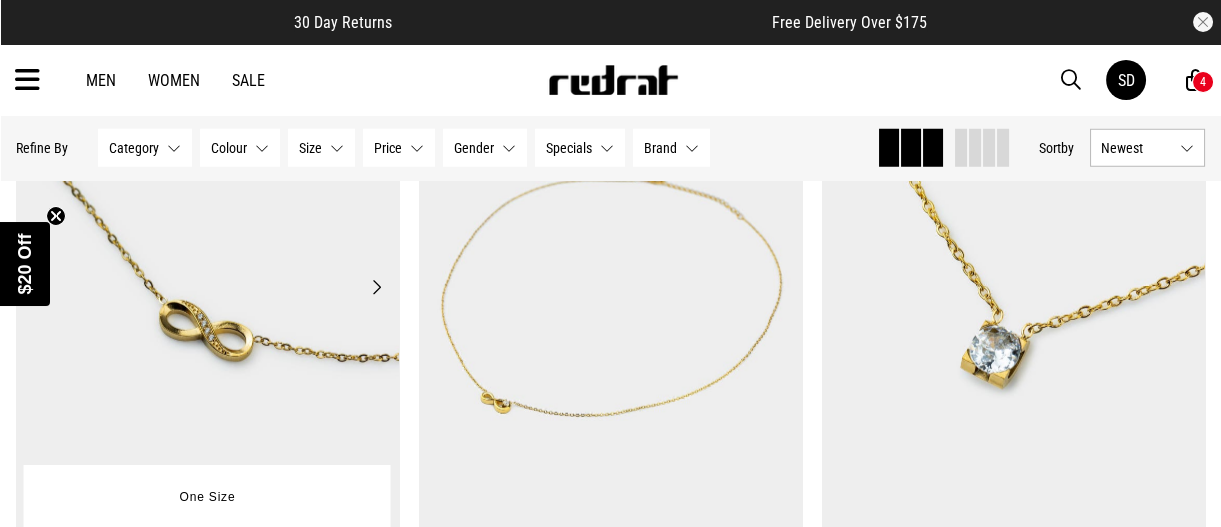 click on "Next" at bounding box center (376, 287) 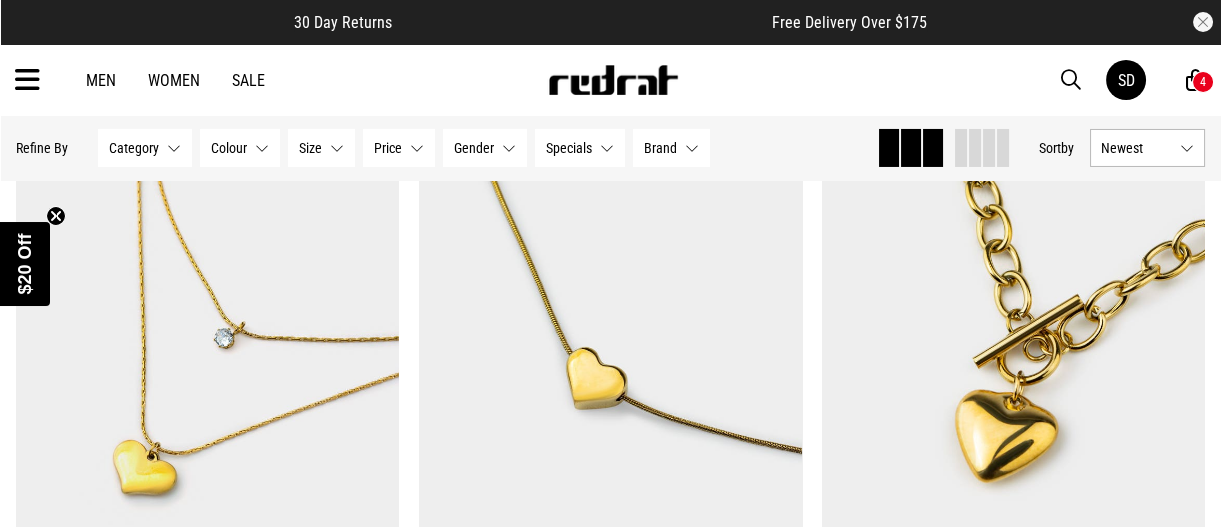 scroll, scrollTop: 12588, scrollLeft: 0, axis: vertical 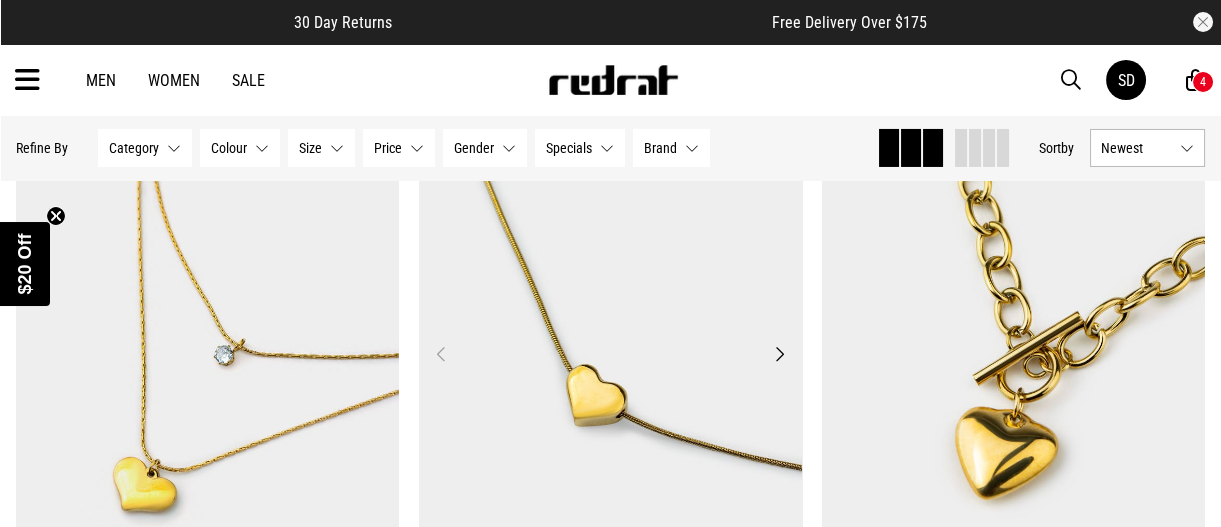 click on "Next" at bounding box center (779, 354) 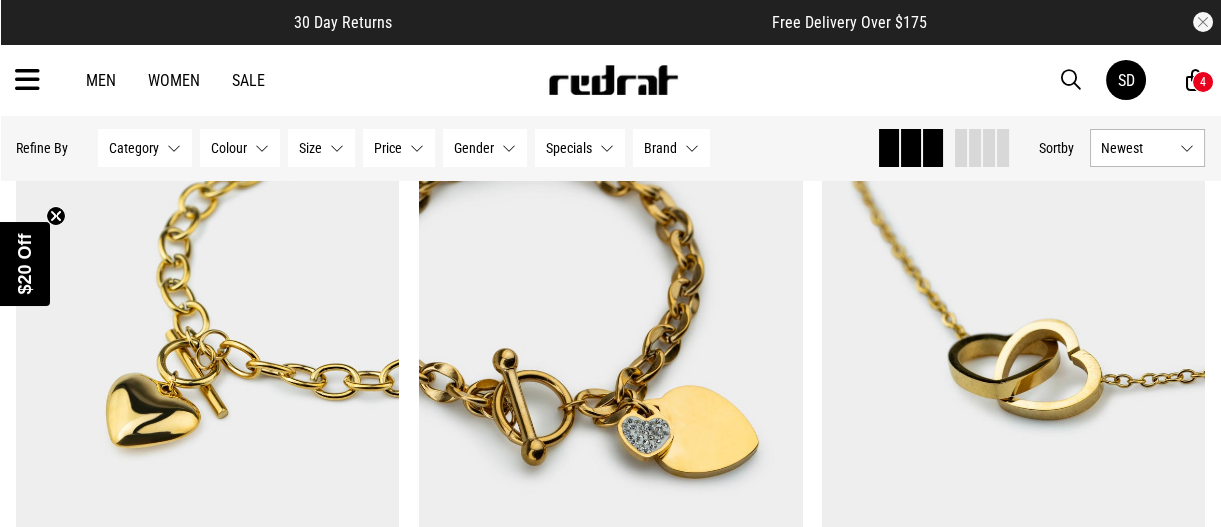 scroll, scrollTop: 13302, scrollLeft: 0, axis: vertical 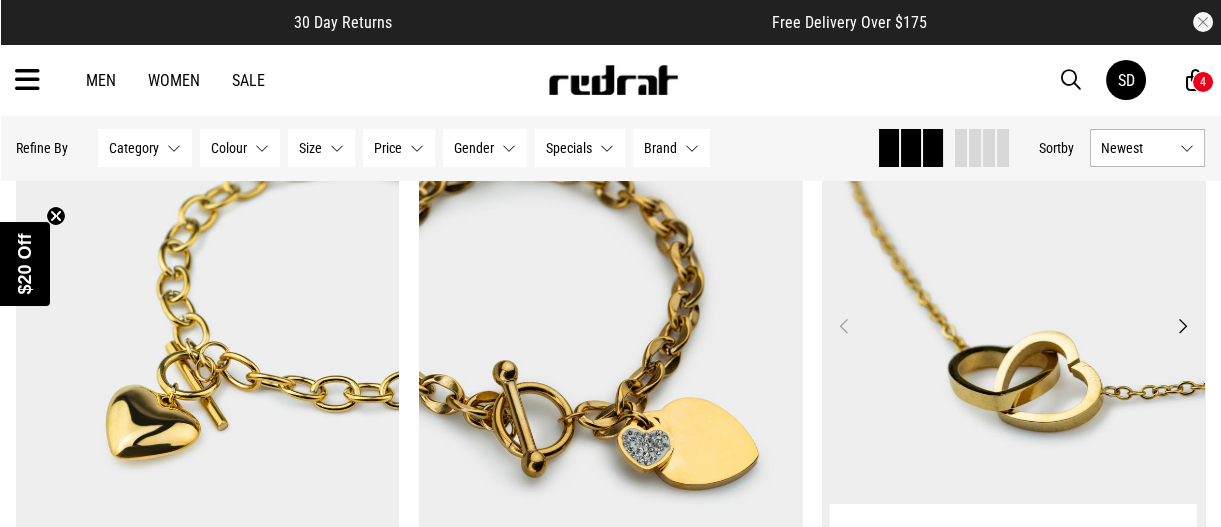 click on "Next" at bounding box center [1182, 326] 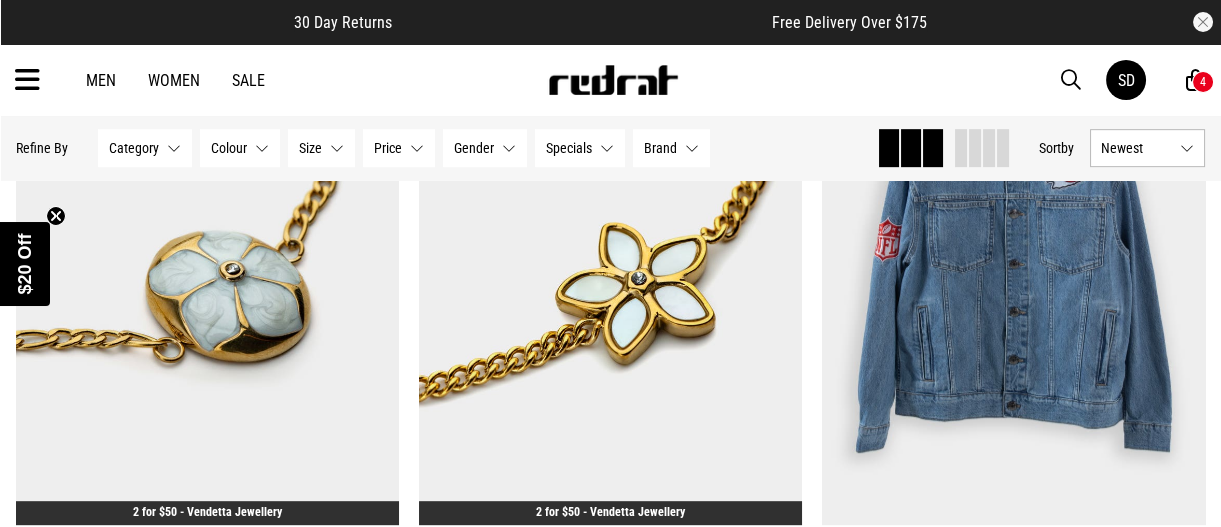 scroll, scrollTop: 15442, scrollLeft: 0, axis: vertical 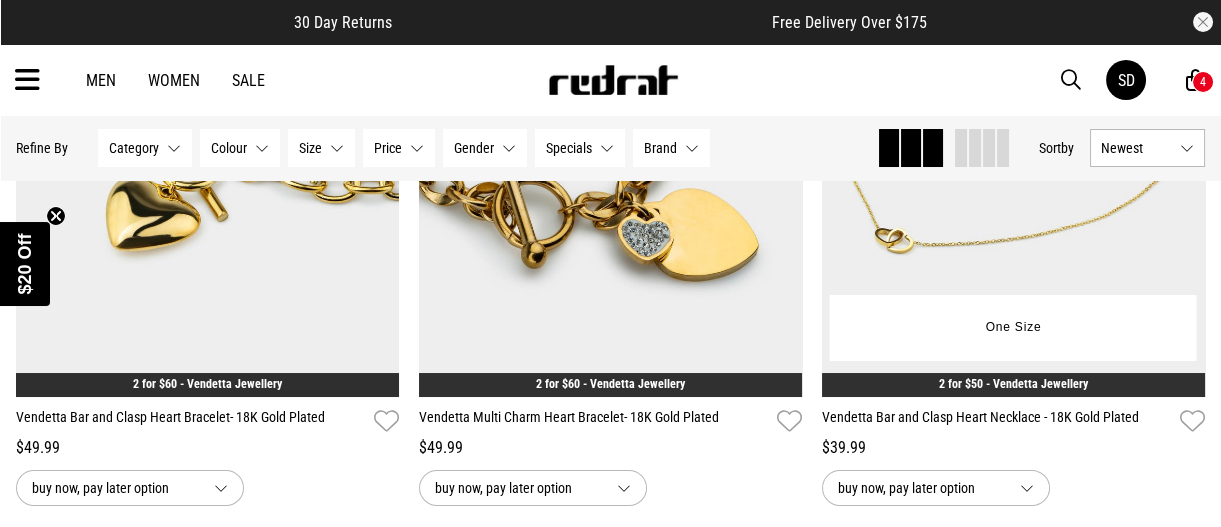 click on "One Size" at bounding box center [1013, 328] 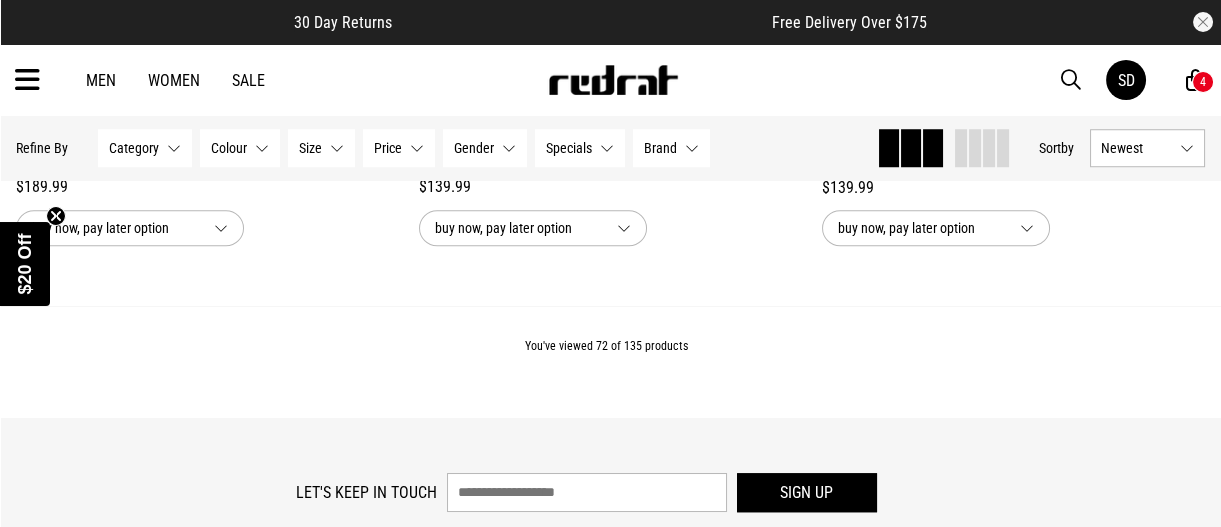 scroll, scrollTop: 16460, scrollLeft: 0, axis: vertical 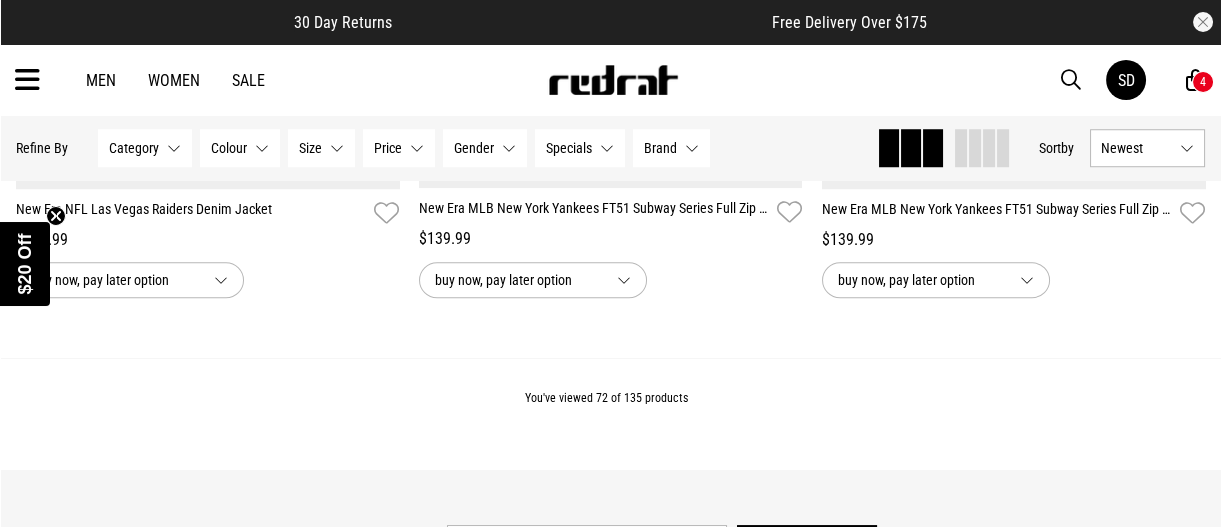 click at bounding box center [27, 80] 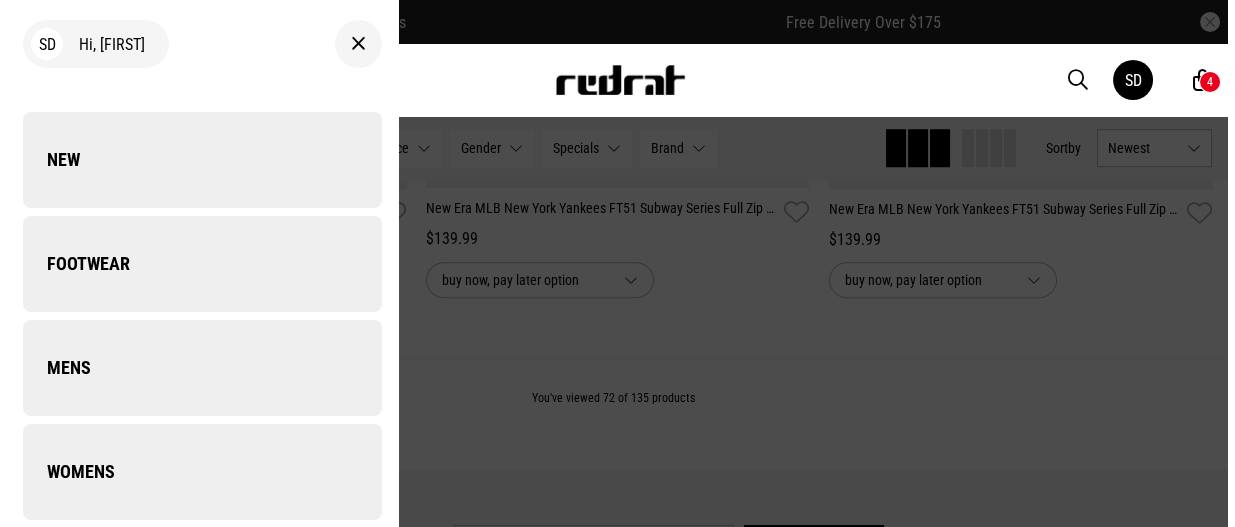 scroll, scrollTop: 16599, scrollLeft: 0, axis: vertical 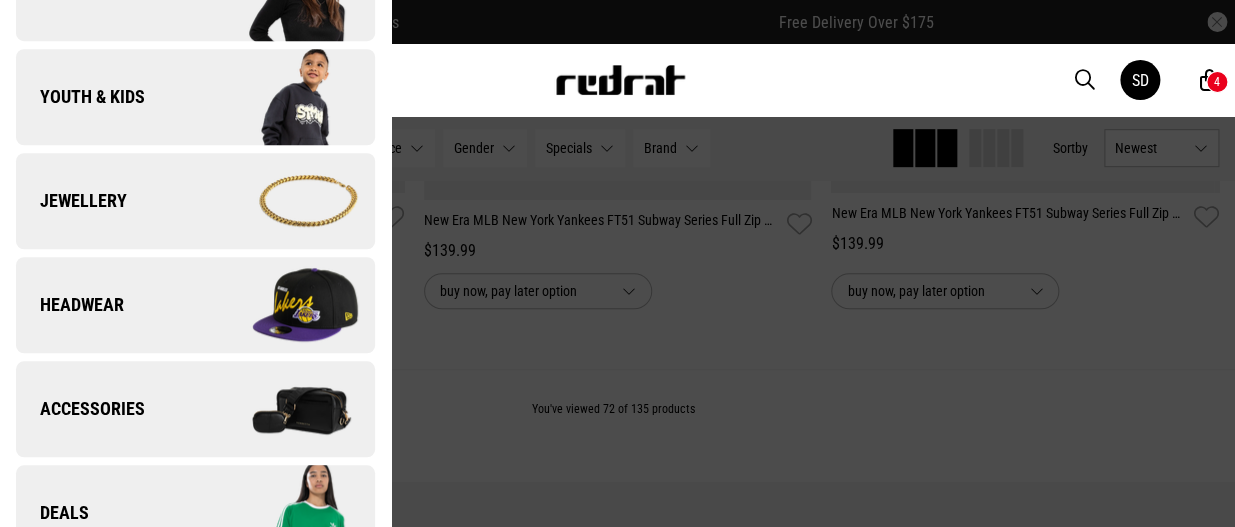 click on "Headwear" at bounding box center [195, 305] 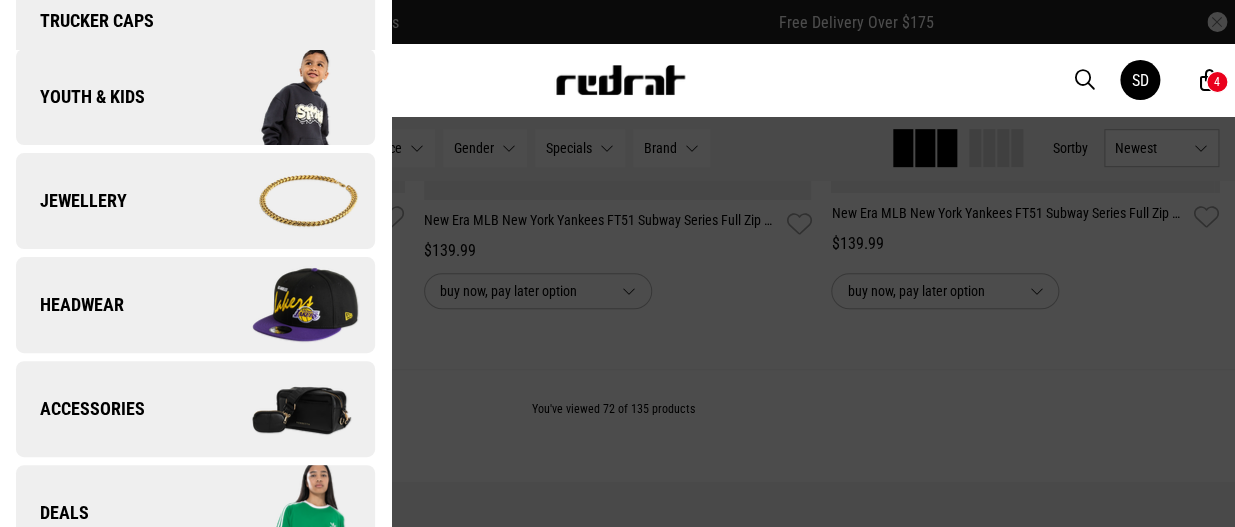 scroll, scrollTop: 0, scrollLeft: 0, axis: both 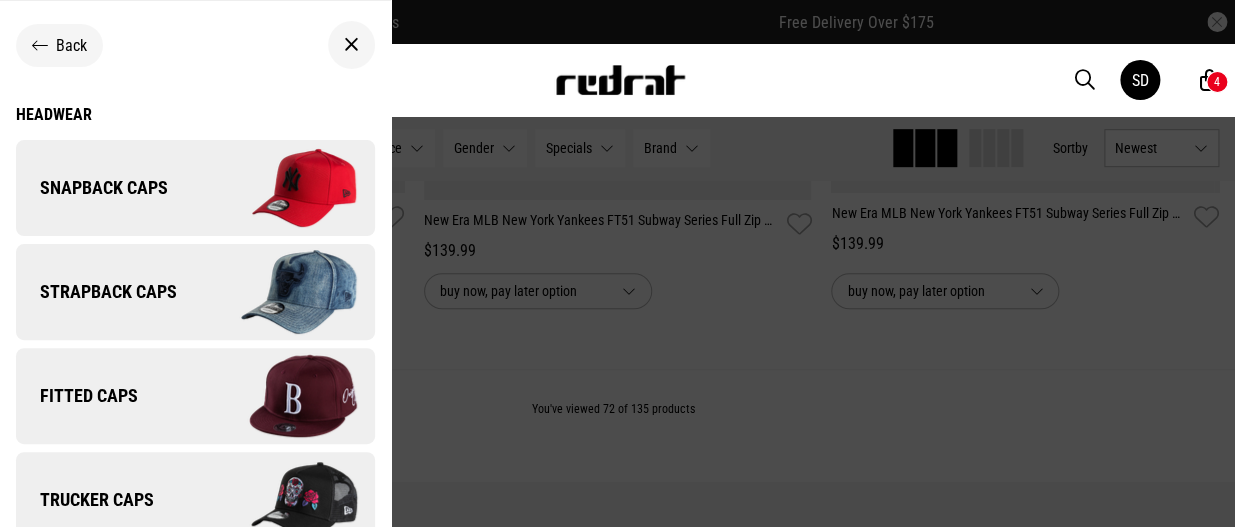 click on "Snapback Caps" at bounding box center [92, 188] 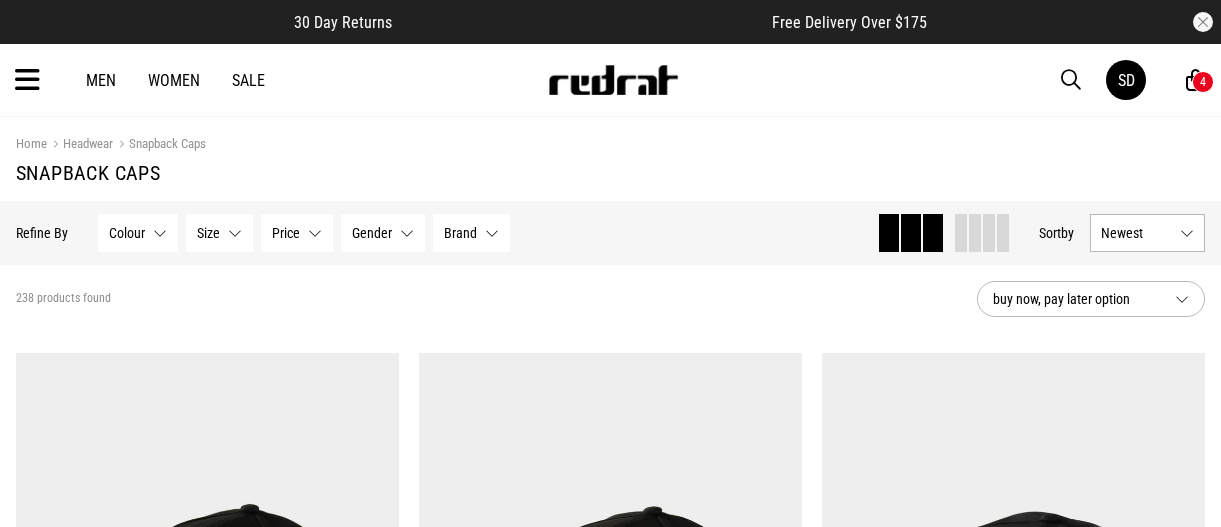 scroll, scrollTop: 0, scrollLeft: 0, axis: both 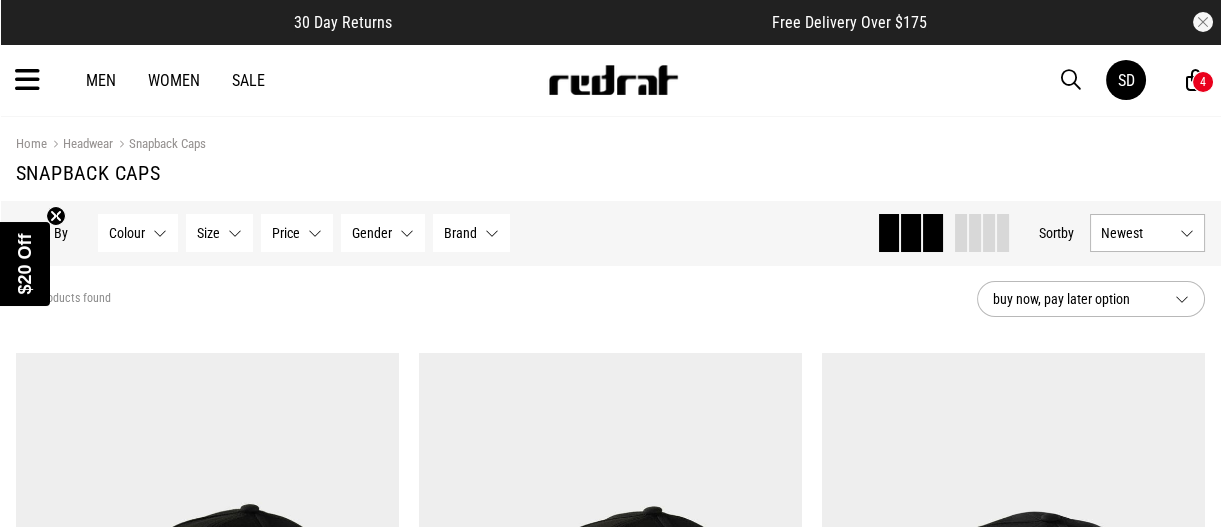 click on "Newest" at bounding box center (1136, 233) 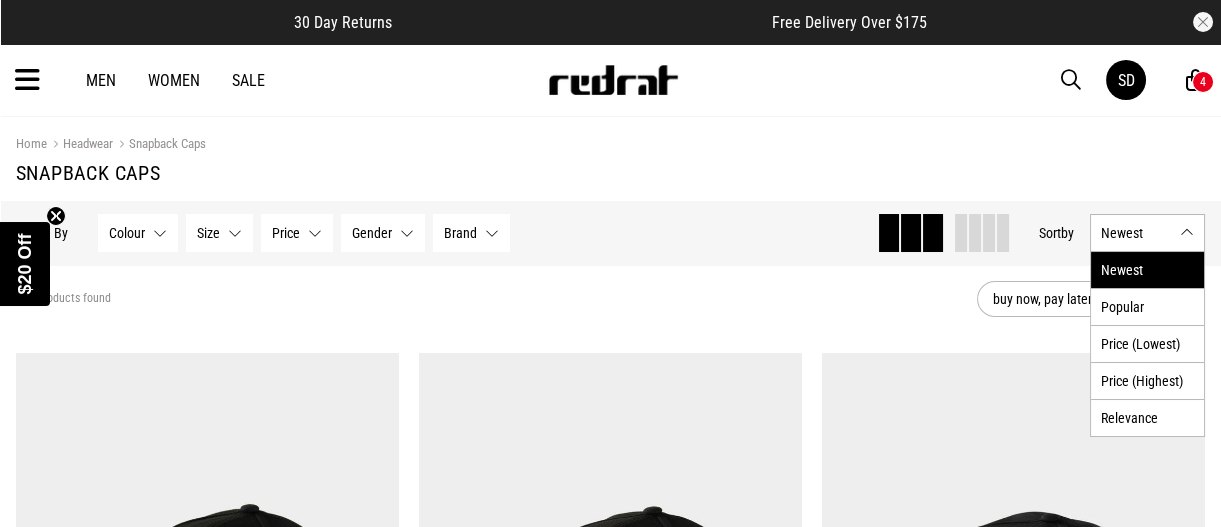 click on "Newest" at bounding box center (1147, 270) 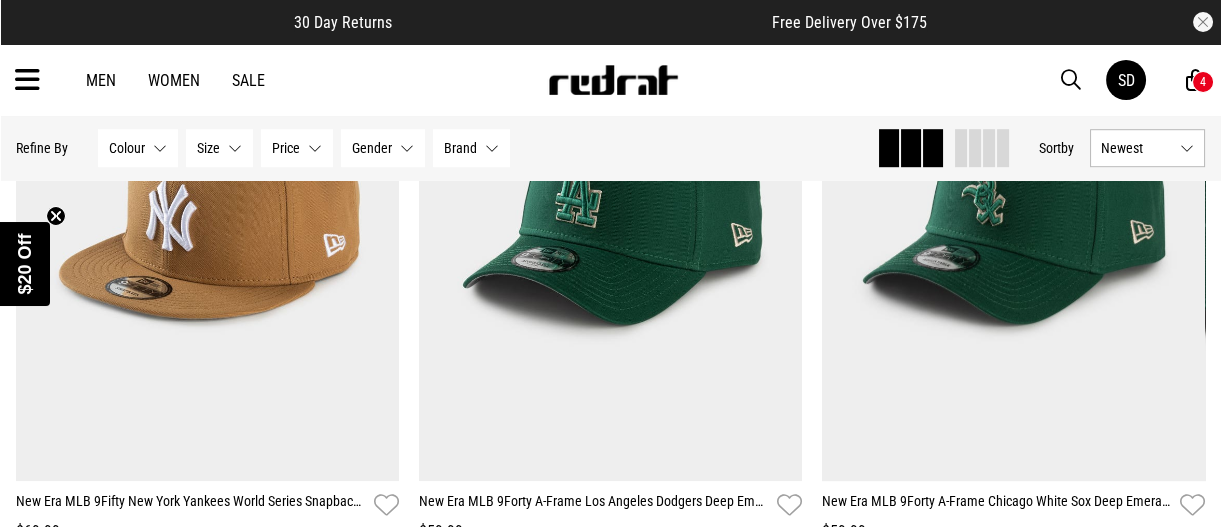 scroll, scrollTop: 2509, scrollLeft: 0, axis: vertical 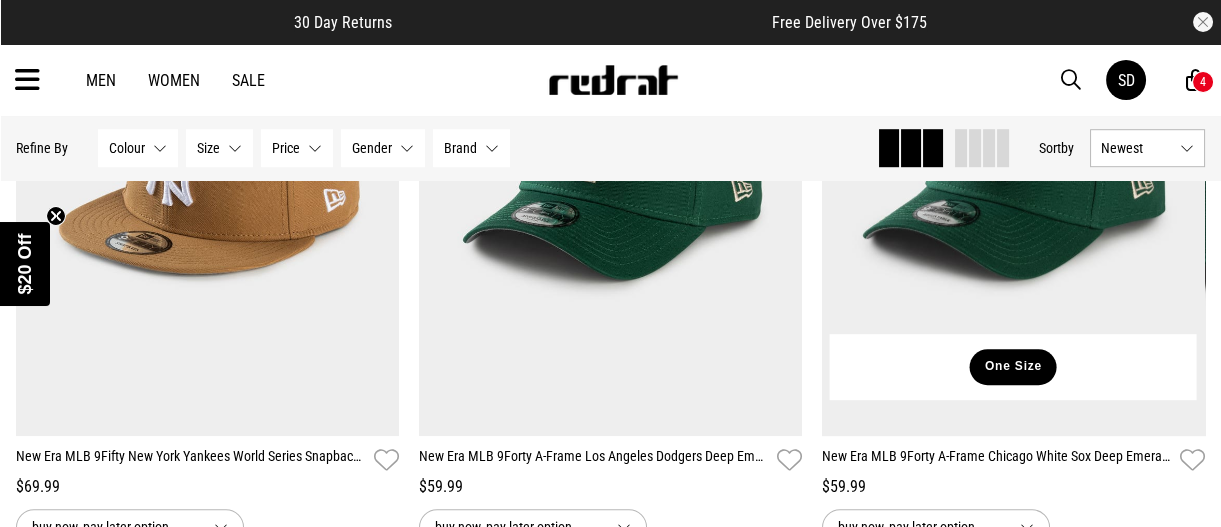 click on "One Size" at bounding box center (1013, 367) 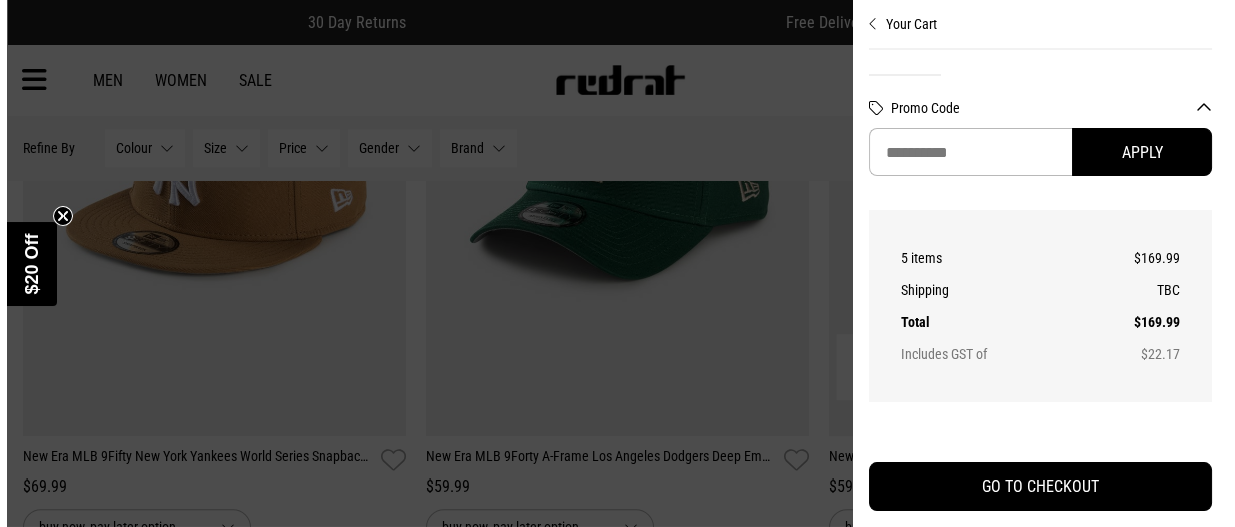 scroll, scrollTop: 2885, scrollLeft: 0, axis: vertical 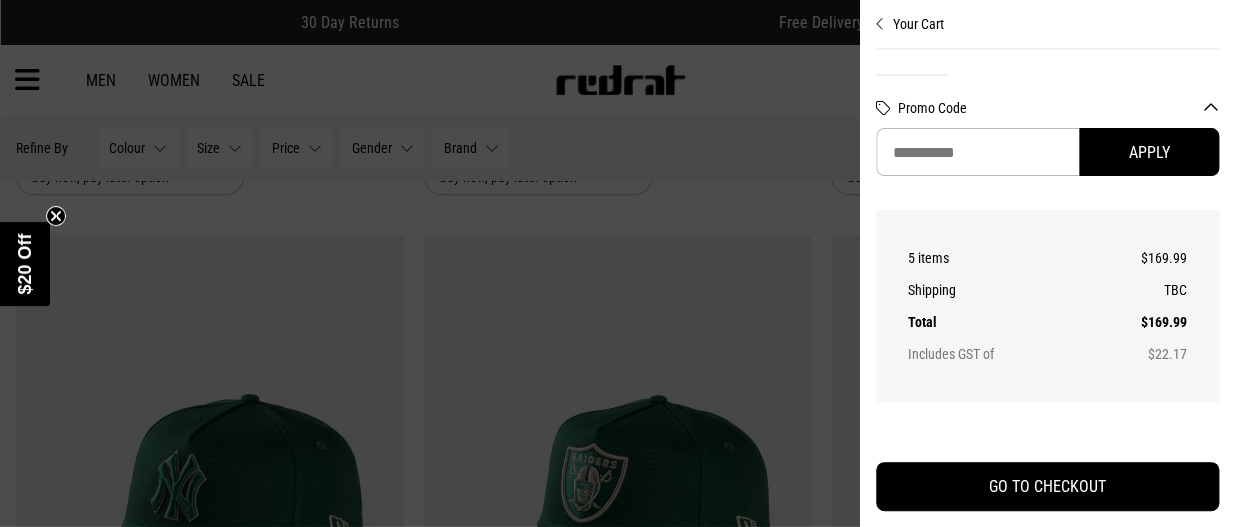 click at bounding box center (617, 263) 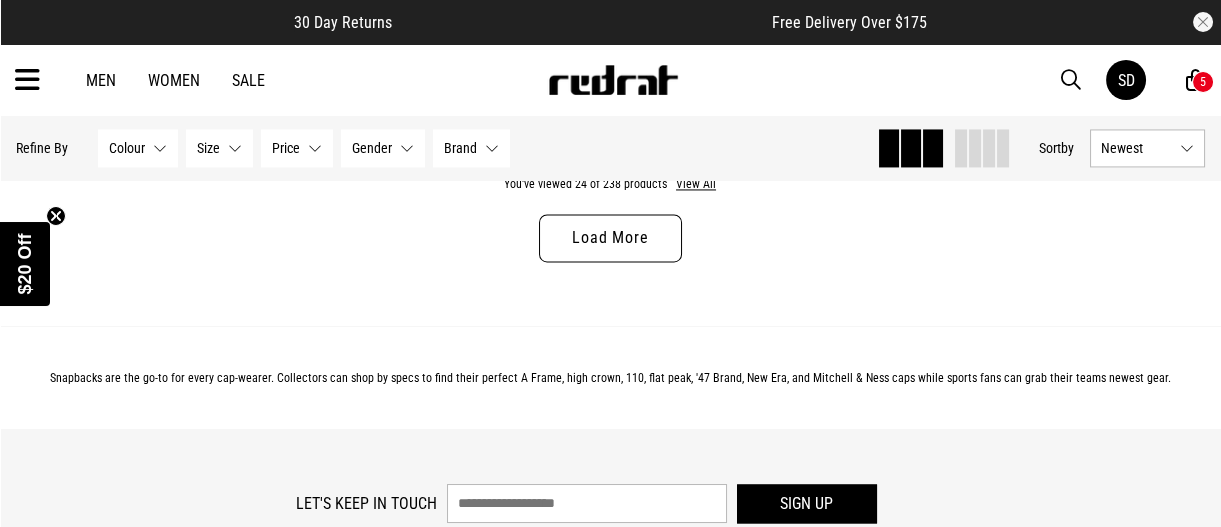 scroll, scrollTop: 5715, scrollLeft: 0, axis: vertical 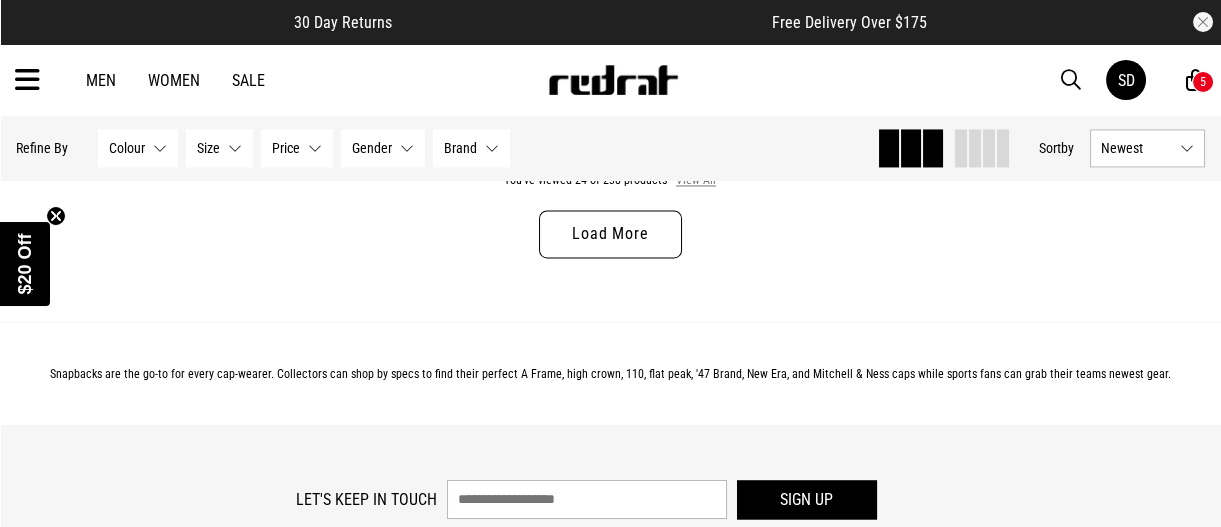 click on "View All" at bounding box center [696, 181] 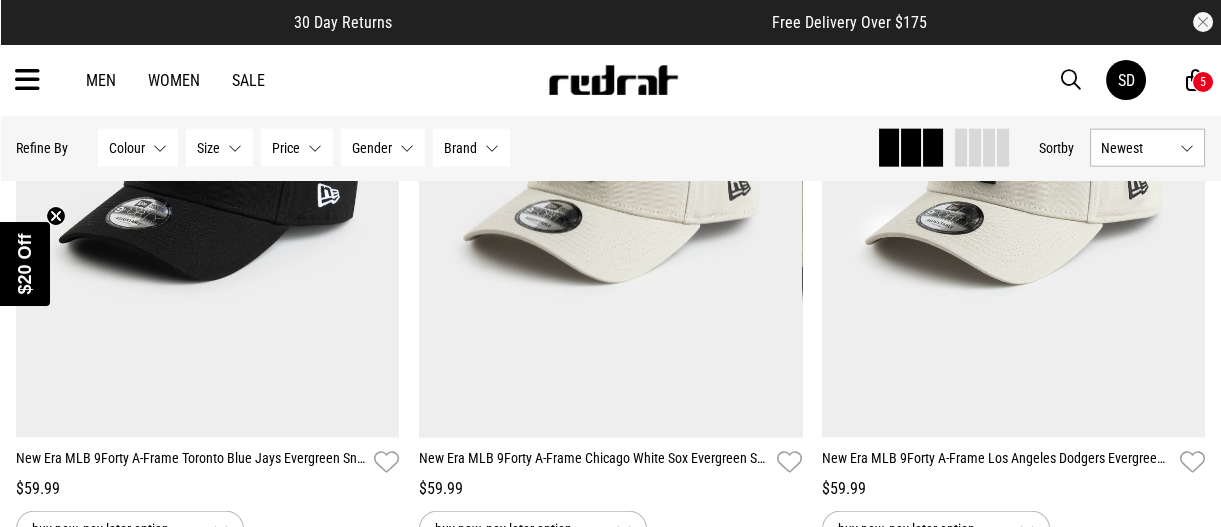 scroll, scrollTop: 8679, scrollLeft: 0, axis: vertical 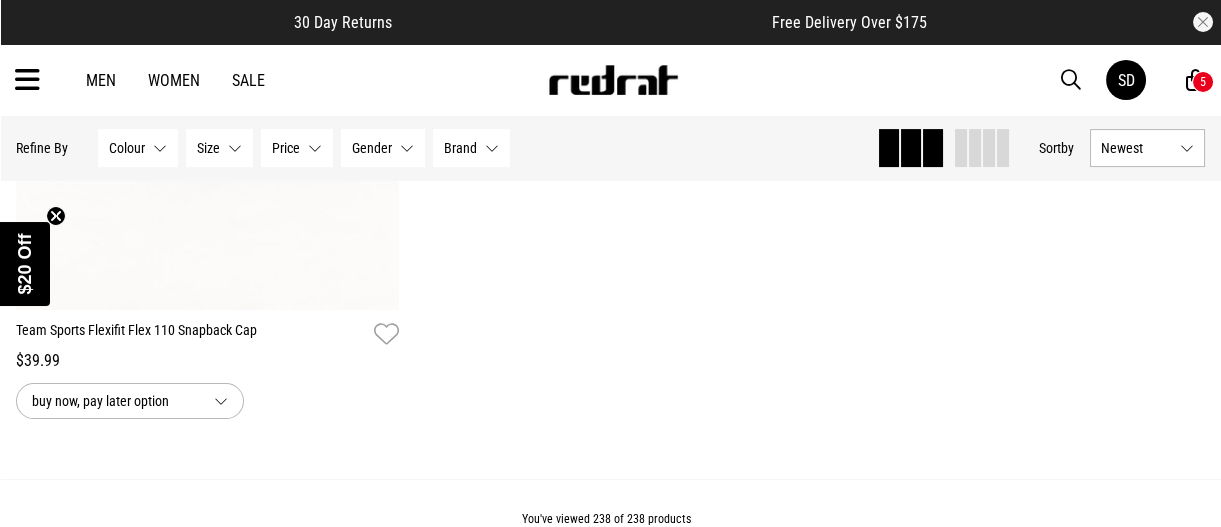 click on "Sale" at bounding box center [248, 80] 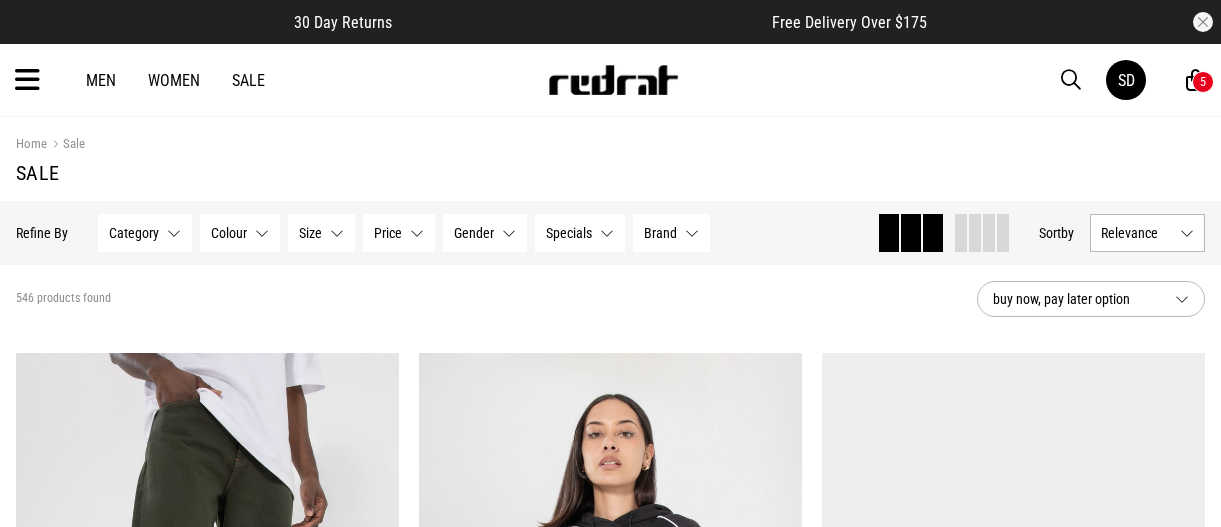 scroll, scrollTop: 0, scrollLeft: 0, axis: both 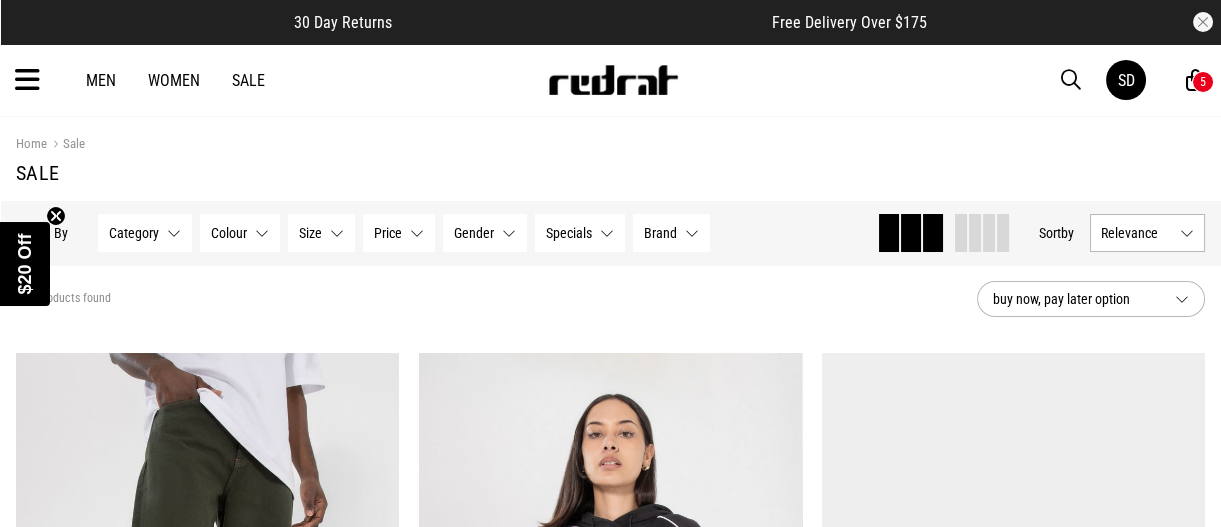 click at bounding box center (27, 80) 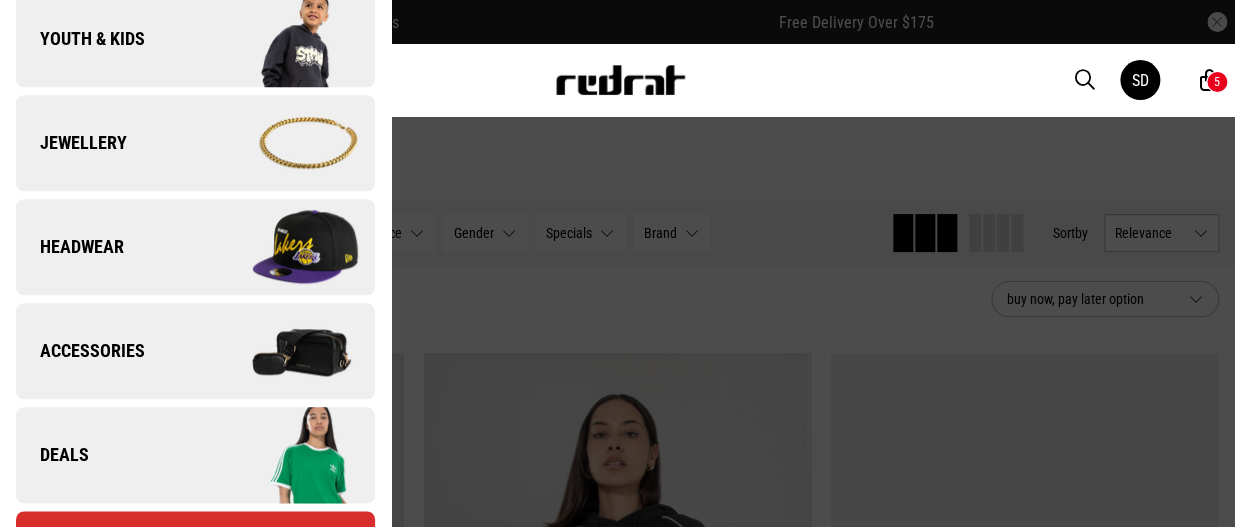 scroll, scrollTop: 527, scrollLeft: 0, axis: vertical 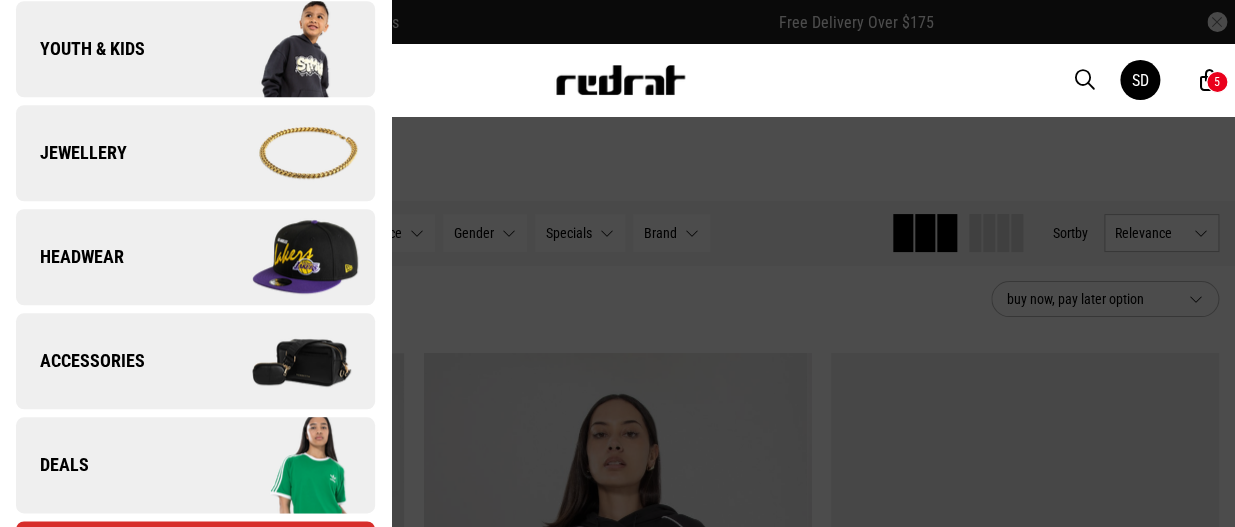click on "Headwear" at bounding box center (195, 257) 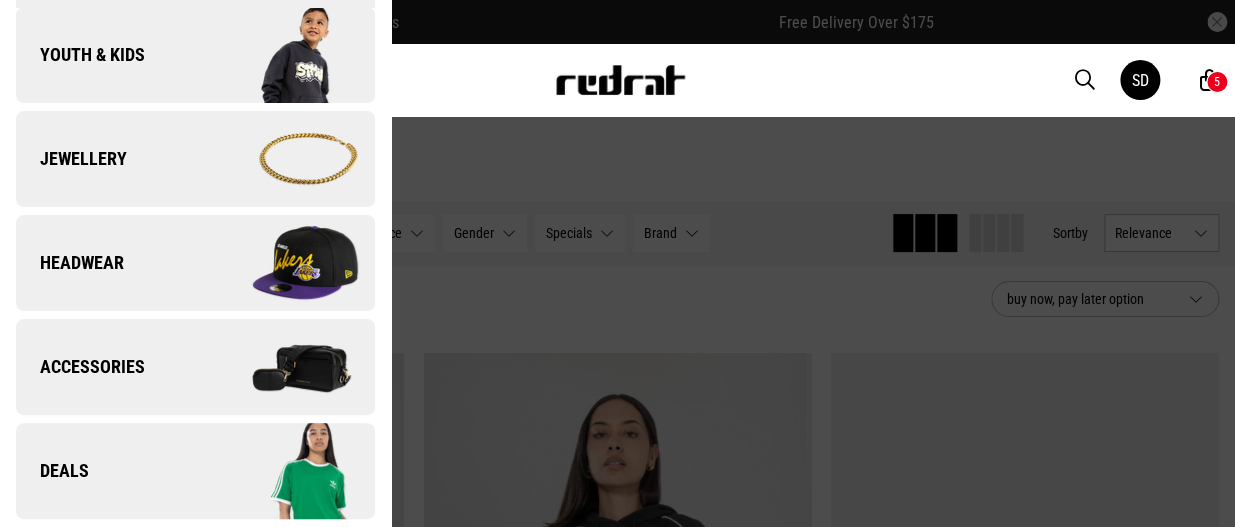 scroll, scrollTop: 0, scrollLeft: 0, axis: both 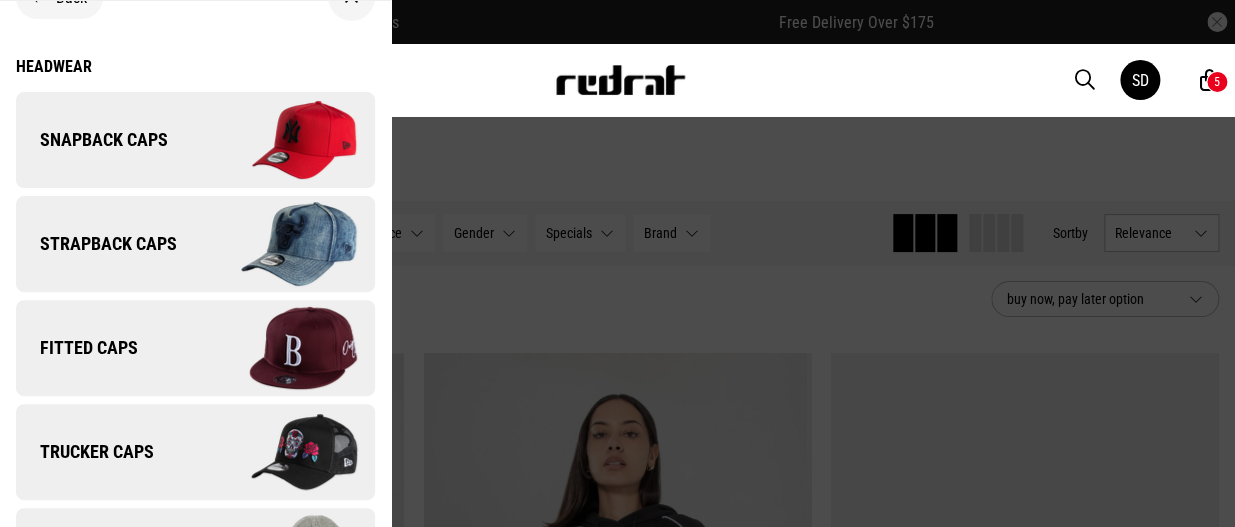 click on "Strapback Caps" at bounding box center (195, 244) 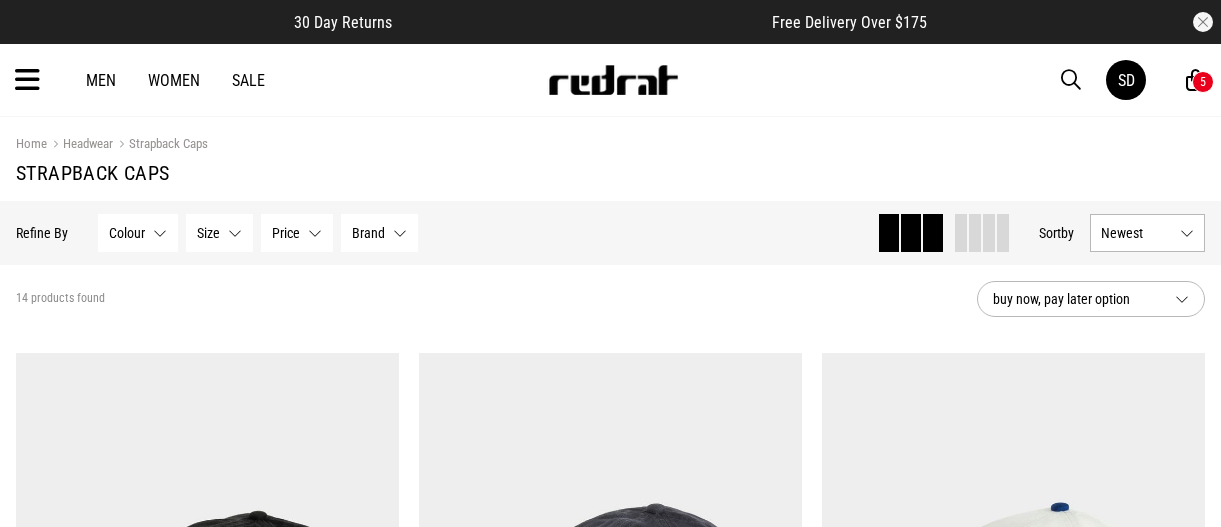 scroll, scrollTop: 0, scrollLeft: 0, axis: both 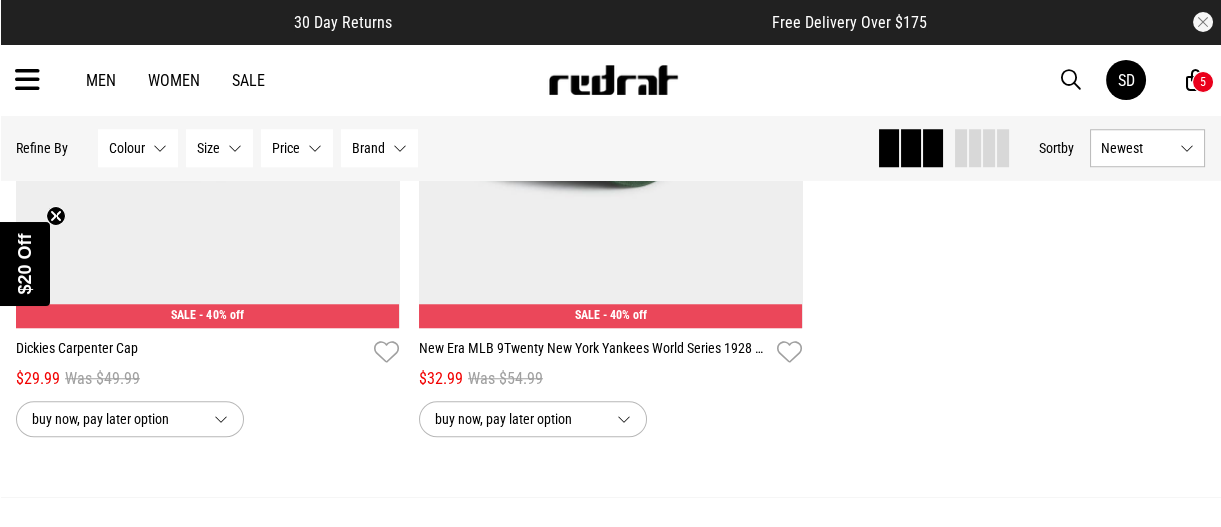 click at bounding box center [27, 80] 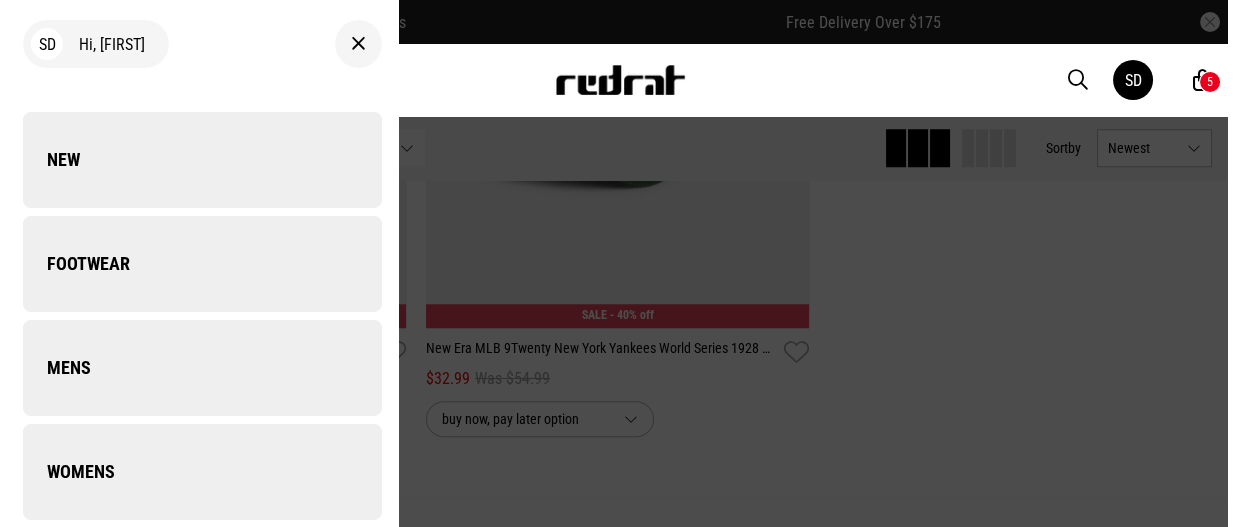 scroll, scrollTop: 3328, scrollLeft: 0, axis: vertical 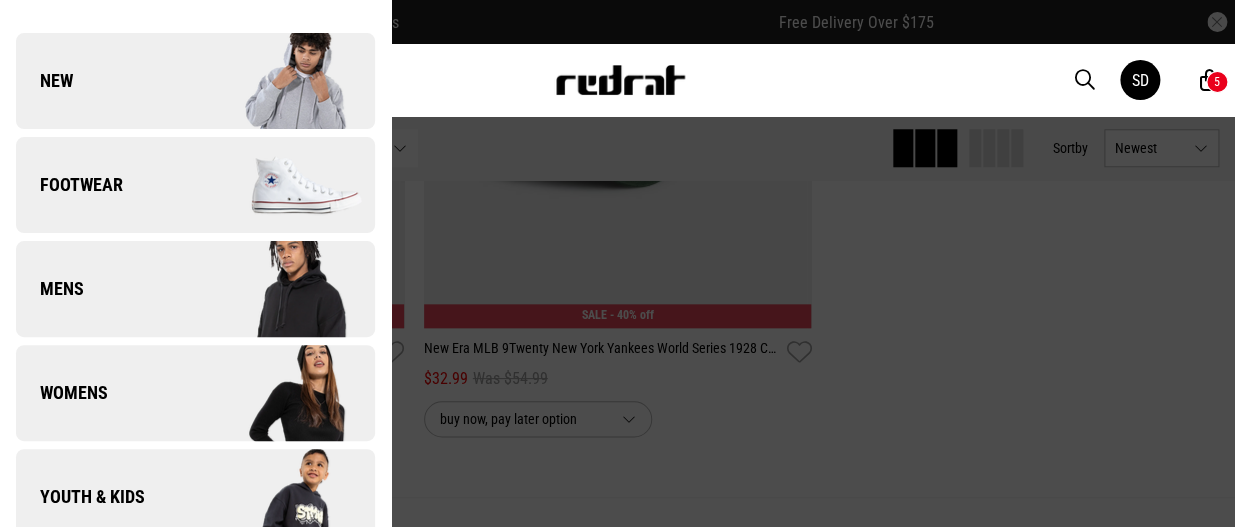 click on "Footwear" at bounding box center (195, 185) 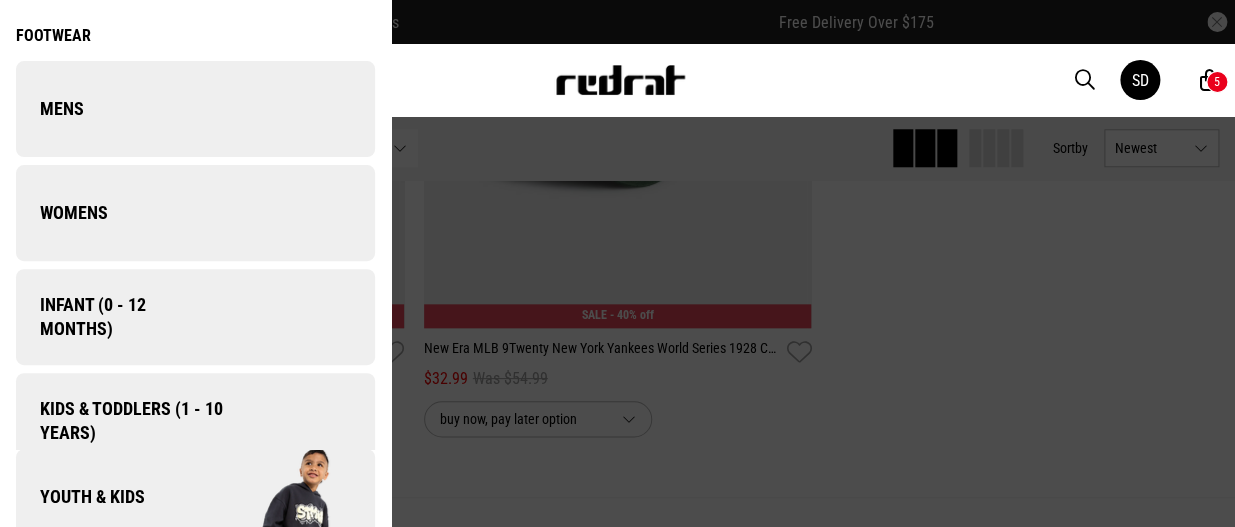 scroll, scrollTop: 0, scrollLeft: 0, axis: both 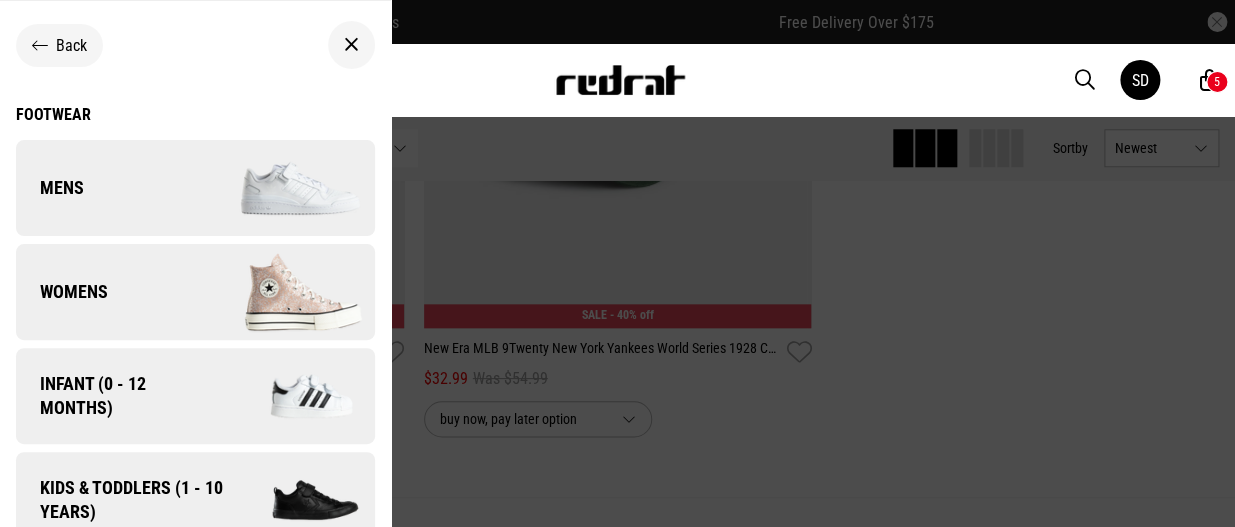 click on "Womens" at bounding box center [195, 292] 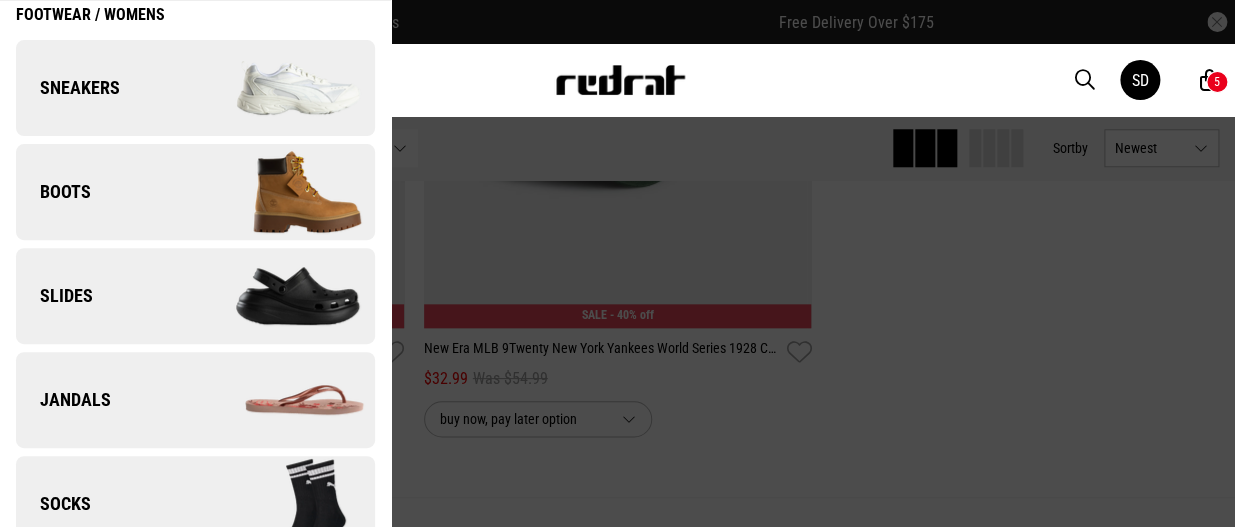 scroll, scrollTop: 148, scrollLeft: 0, axis: vertical 